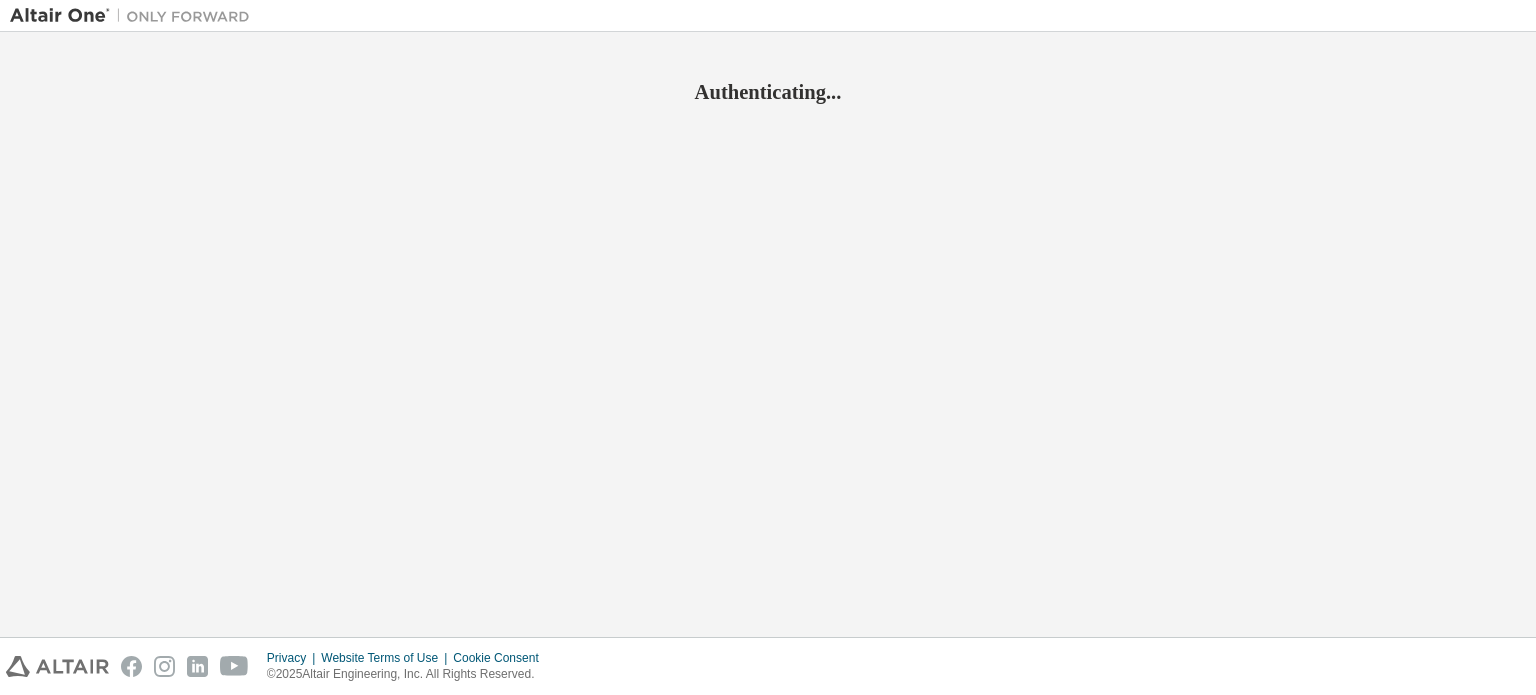 scroll, scrollTop: 0, scrollLeft: 0, axis: both 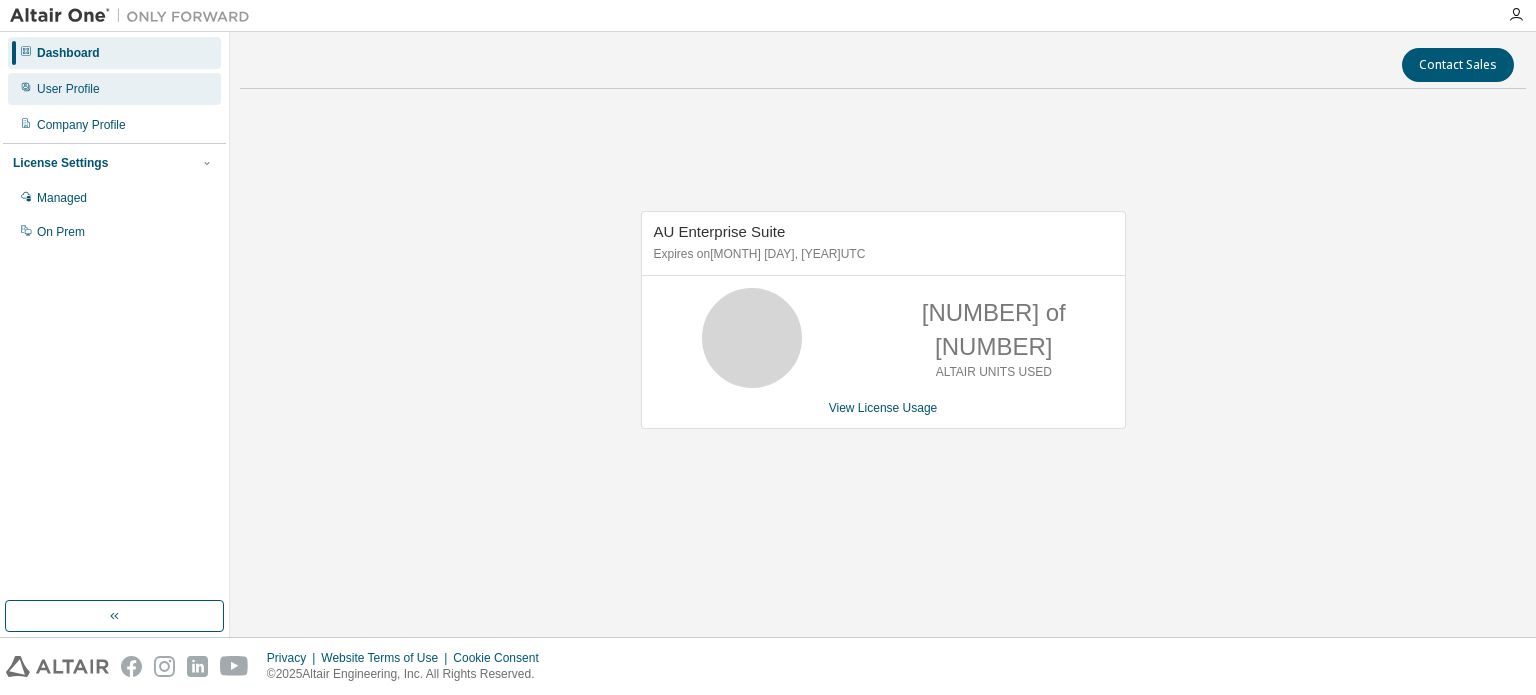 click on "User Profile" at bounding box center (68, 89) 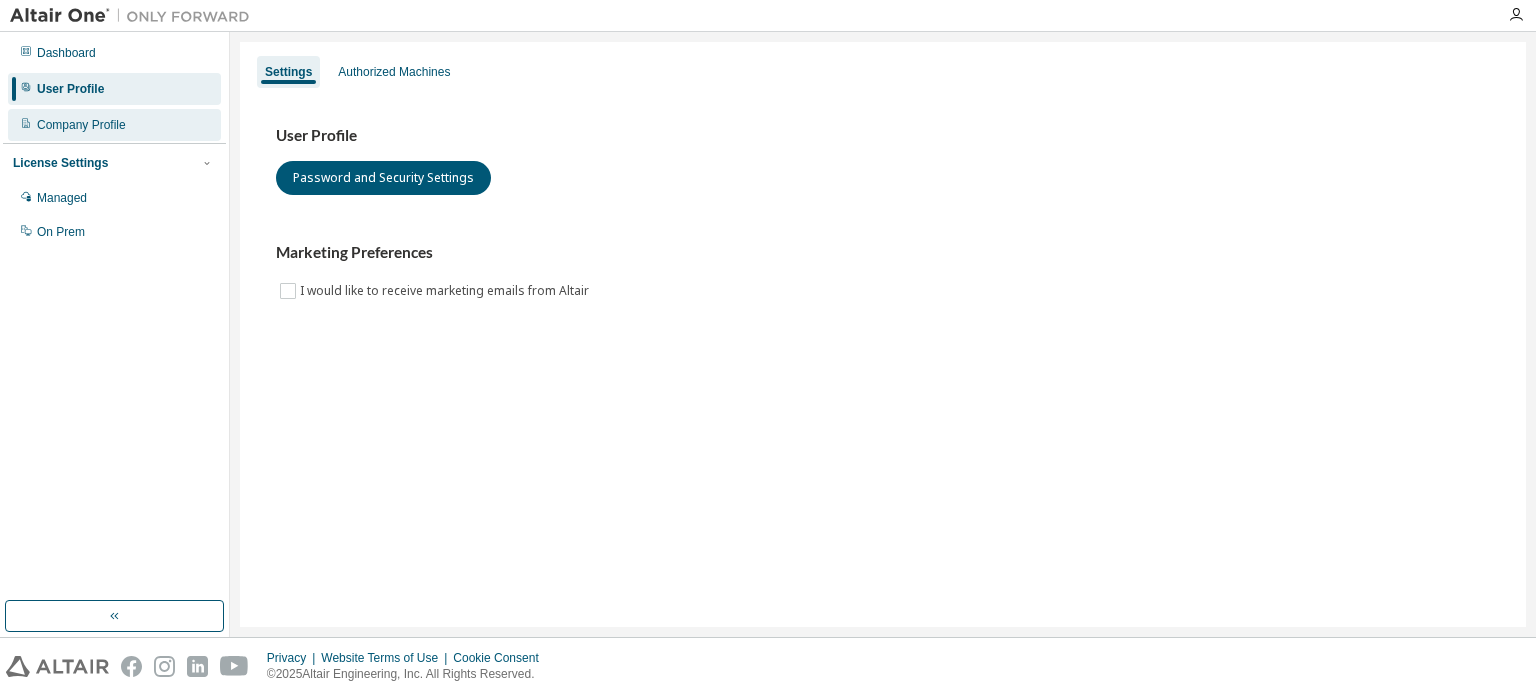 click on "Company Profile" at bounding box center [114, 125] 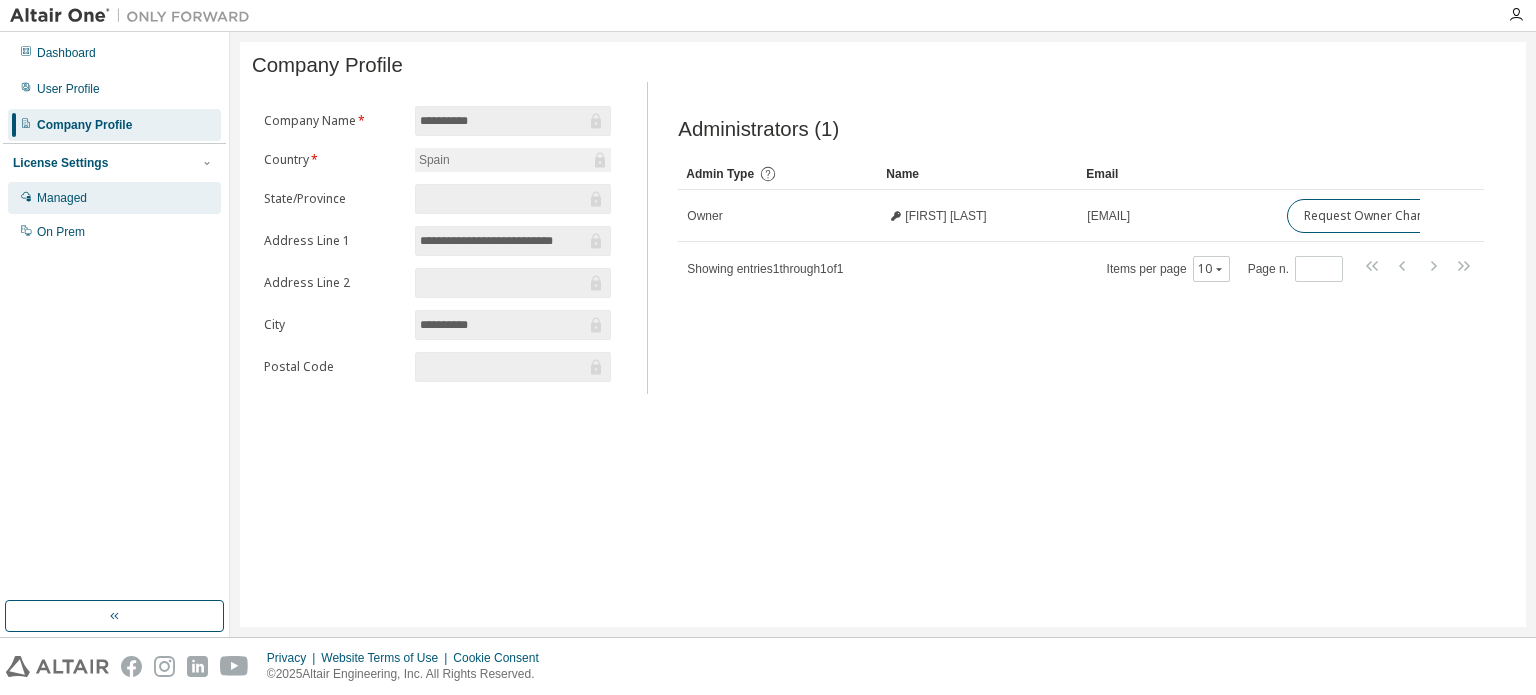 click on "Managed" at bounding box center (114, 198) 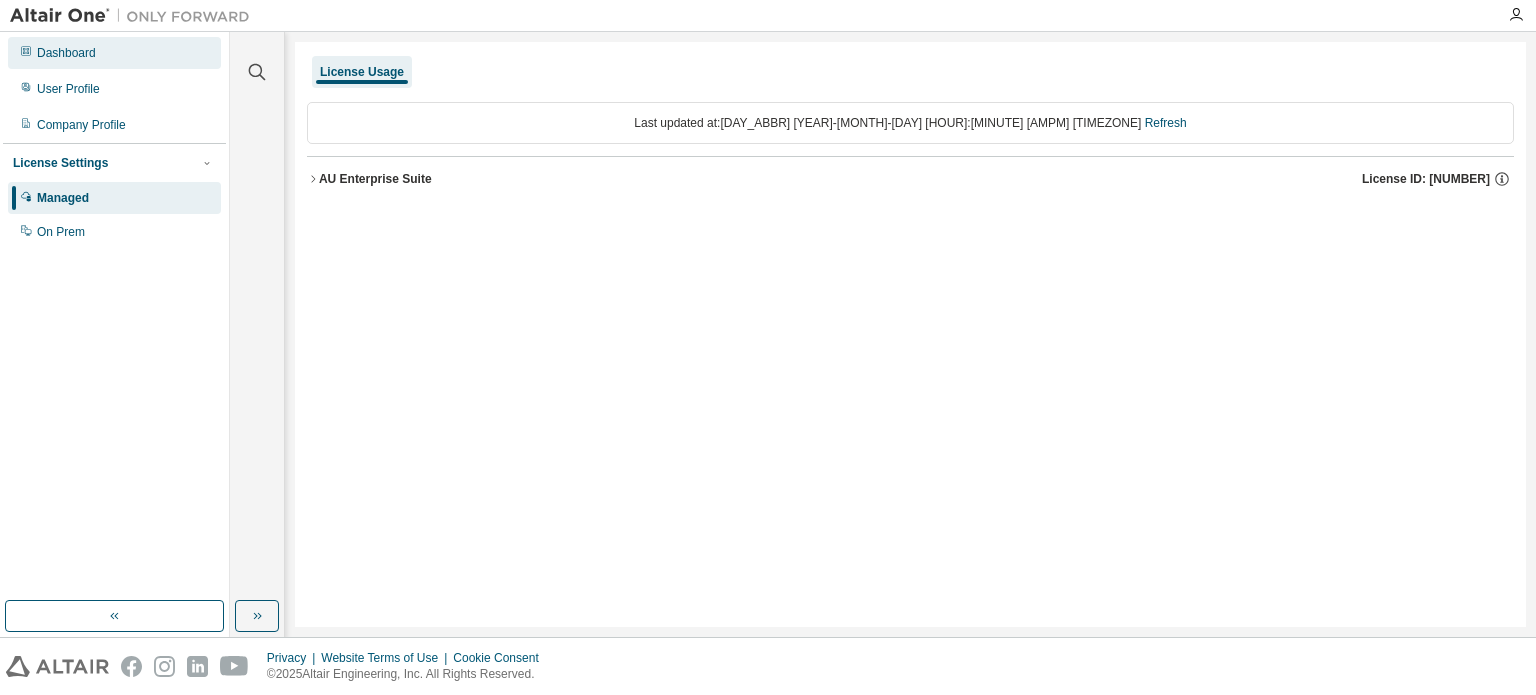 click on "Dashboard" at bounding box center (66, 53) 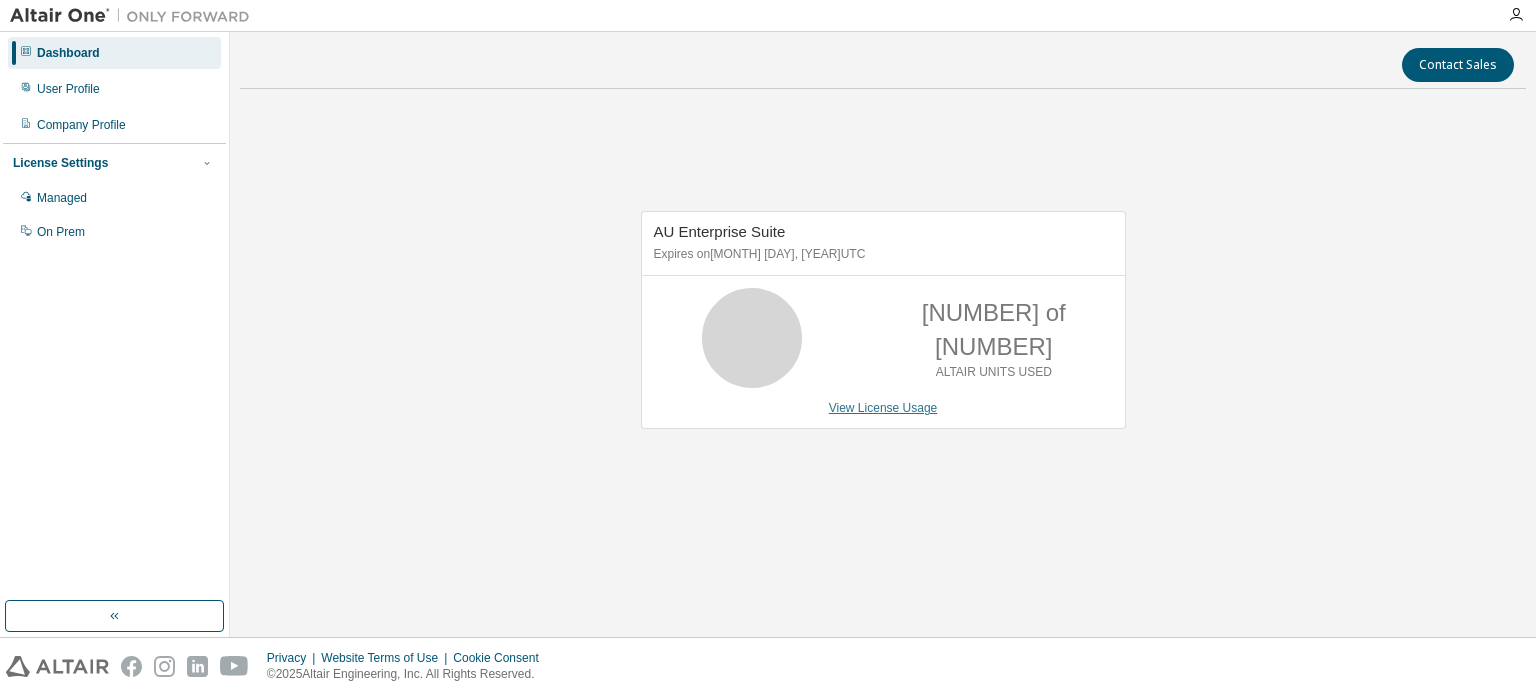 click on "View License Usage" at bounding box center [883, 408] 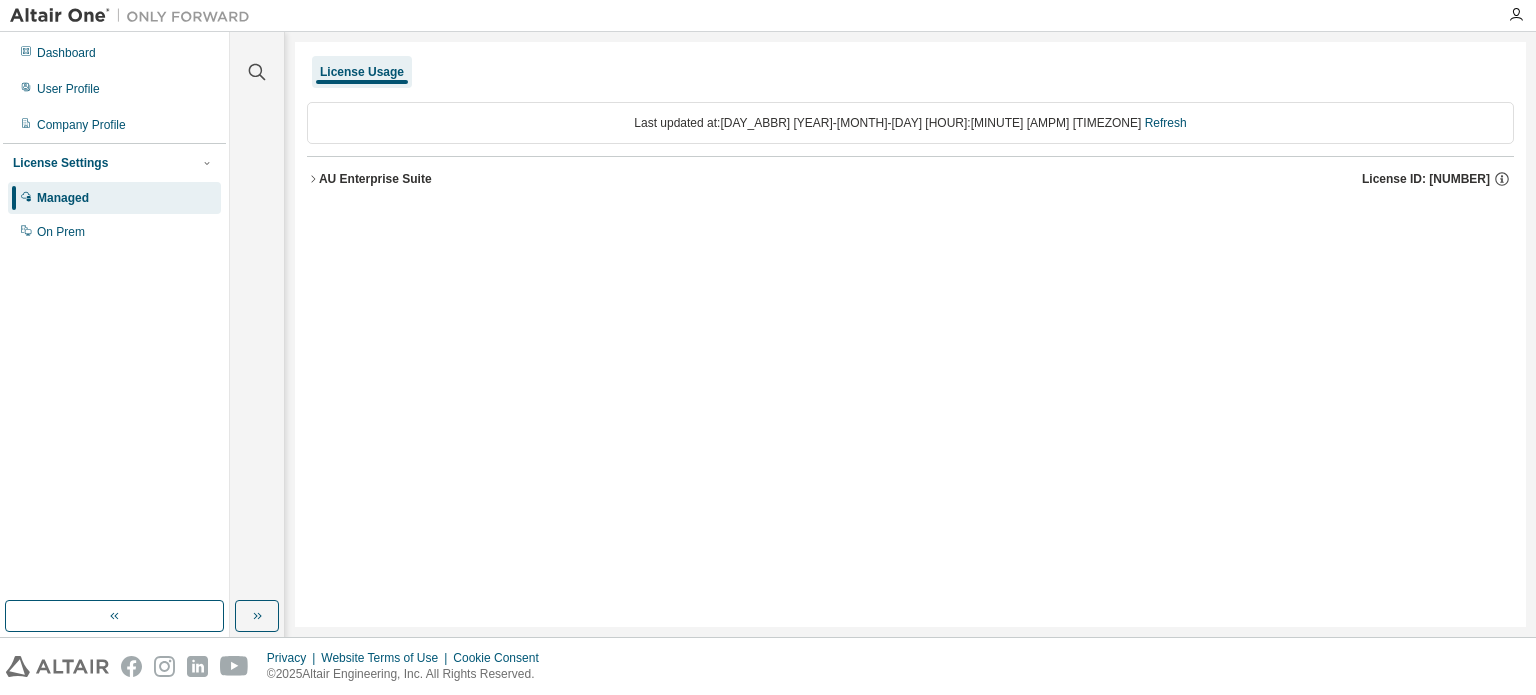 click on "License Usage Last updated at:  Thu 2025-08-07 04:19 PM GMT+1   Refresh AU Enterprise Suite License ID: 144683" at bounding box center (910, 334) 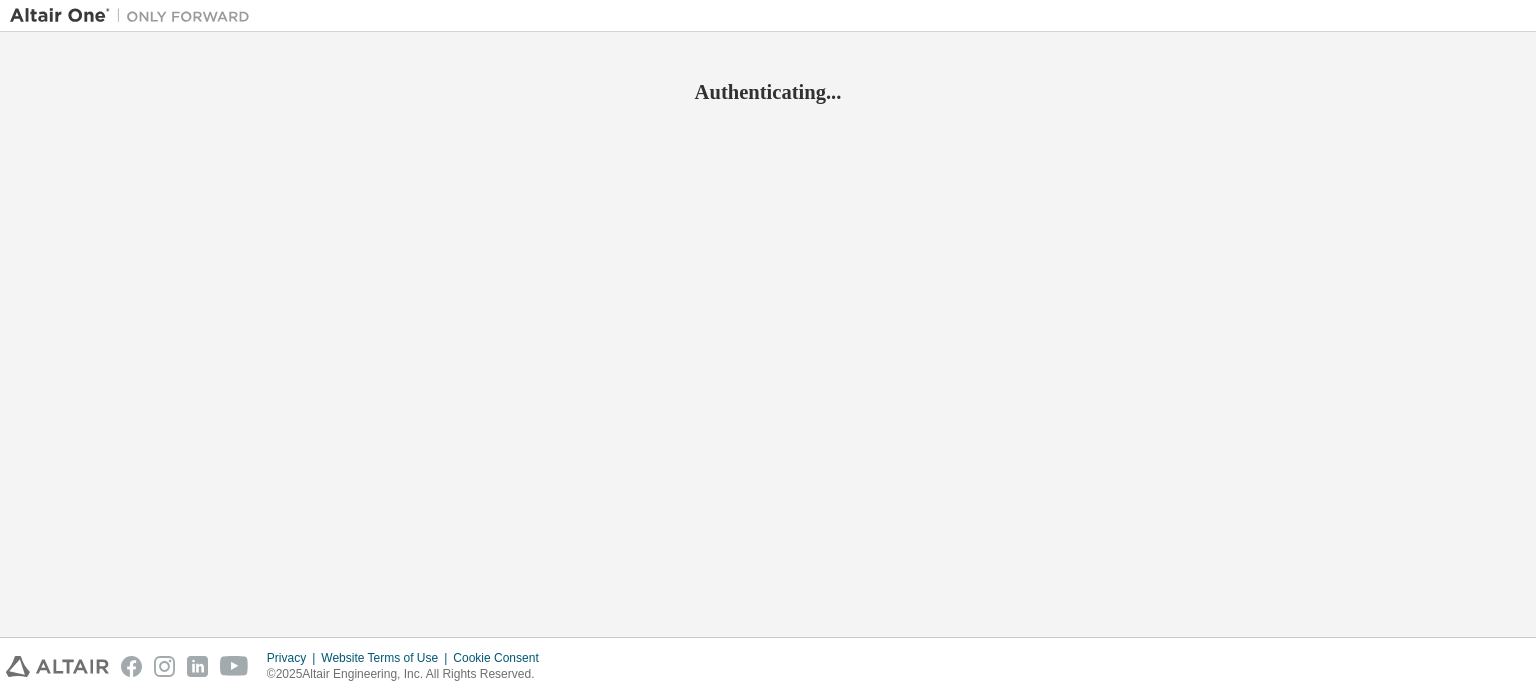 scroll, scrollTop: 0, scrollLeft: 0, axis: both 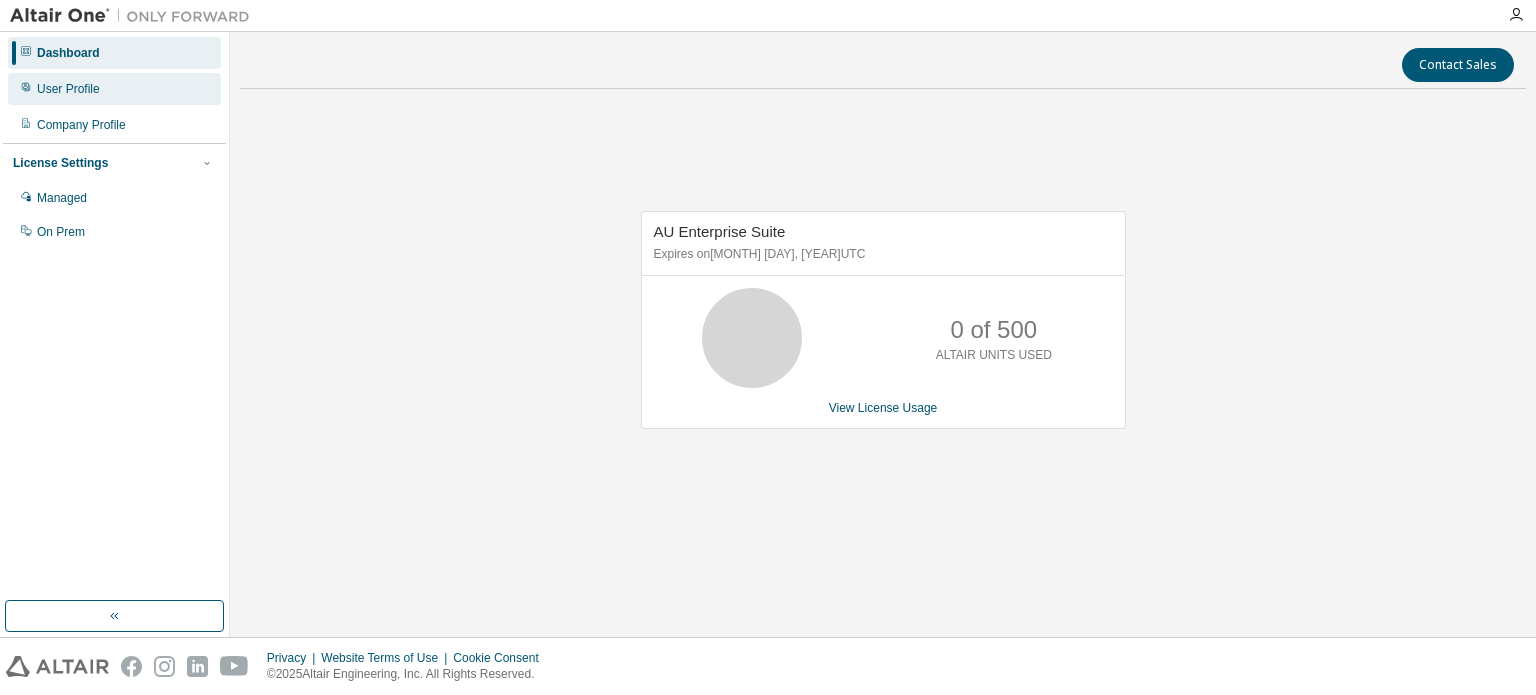 click on "User Profile" at bounding box center [68, 89] 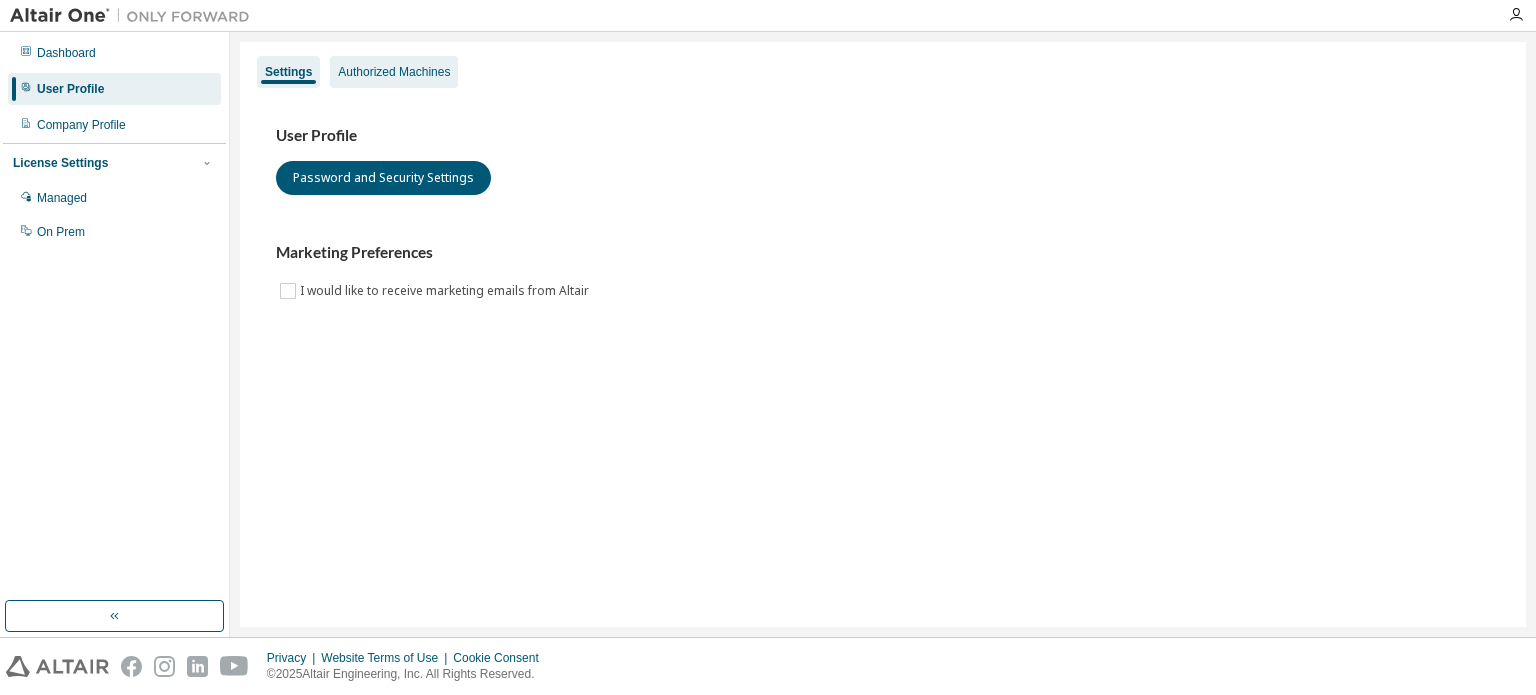 click on "Authorized Machines" at bounding box center [394, 72] 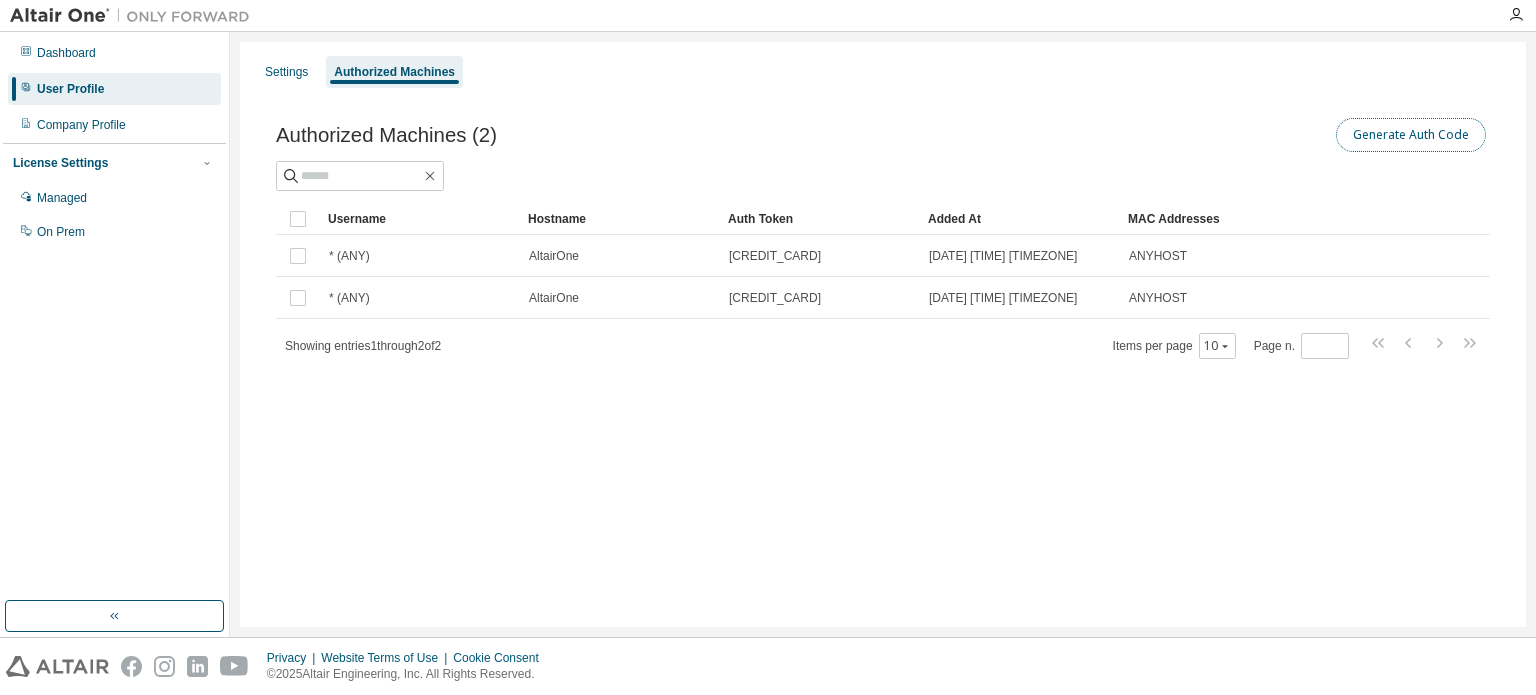 click on "Generate Auth Code" at bounding box center [1411, 135] 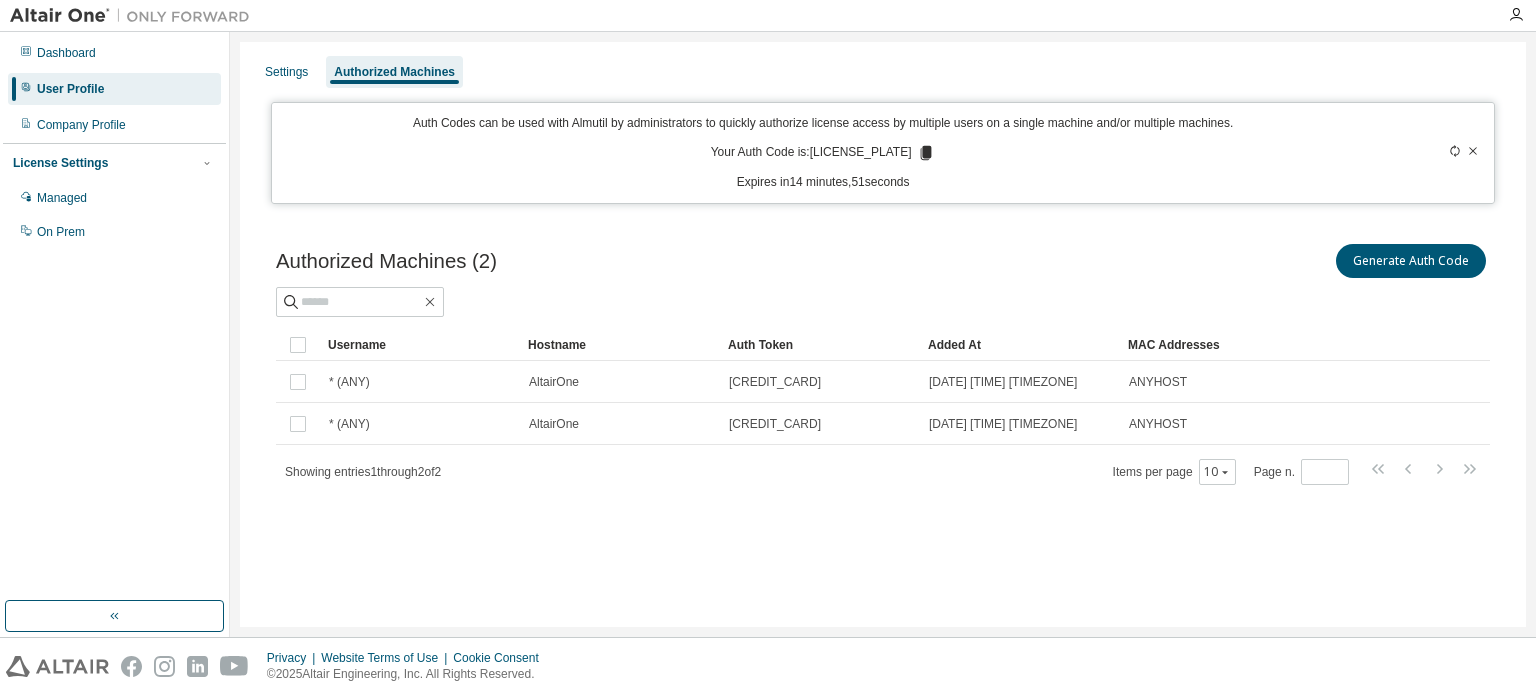 click 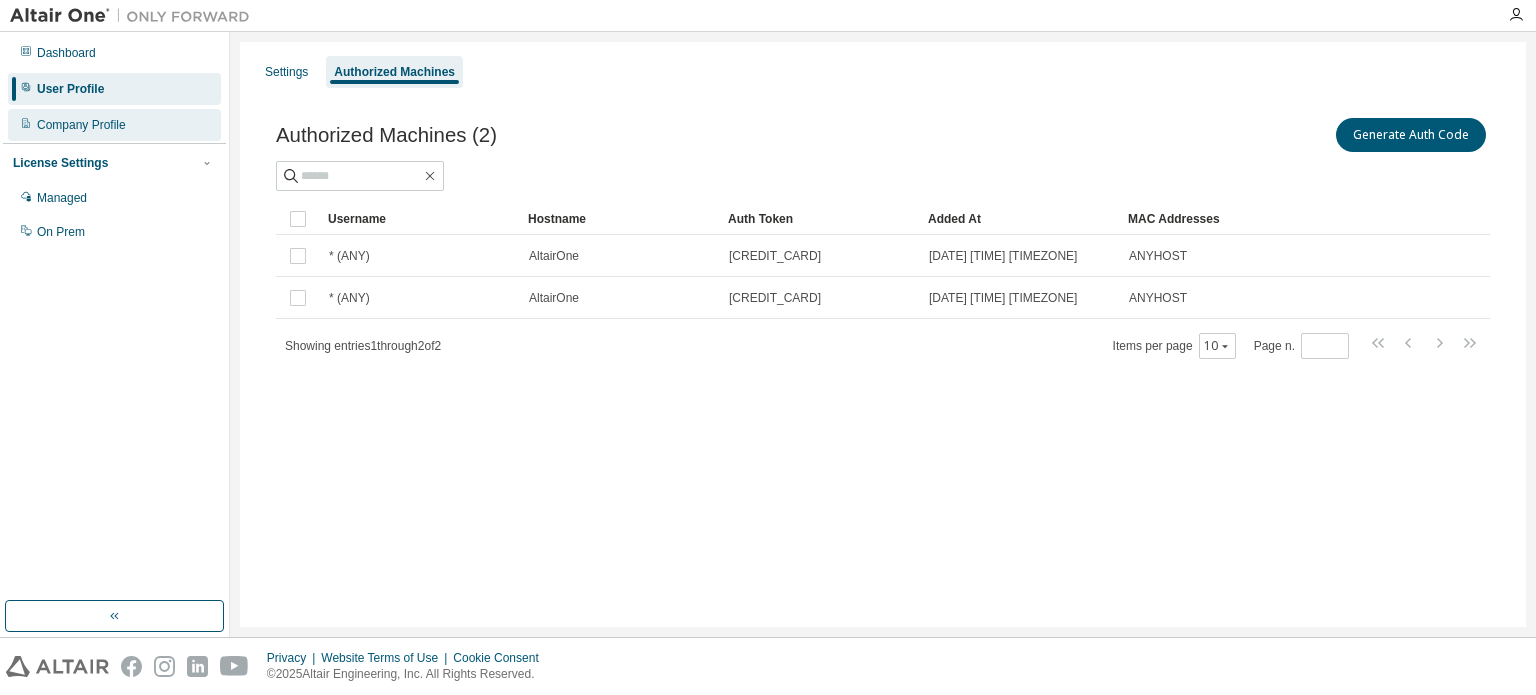 click on "Company Profile" at bounding box center (81, 125) 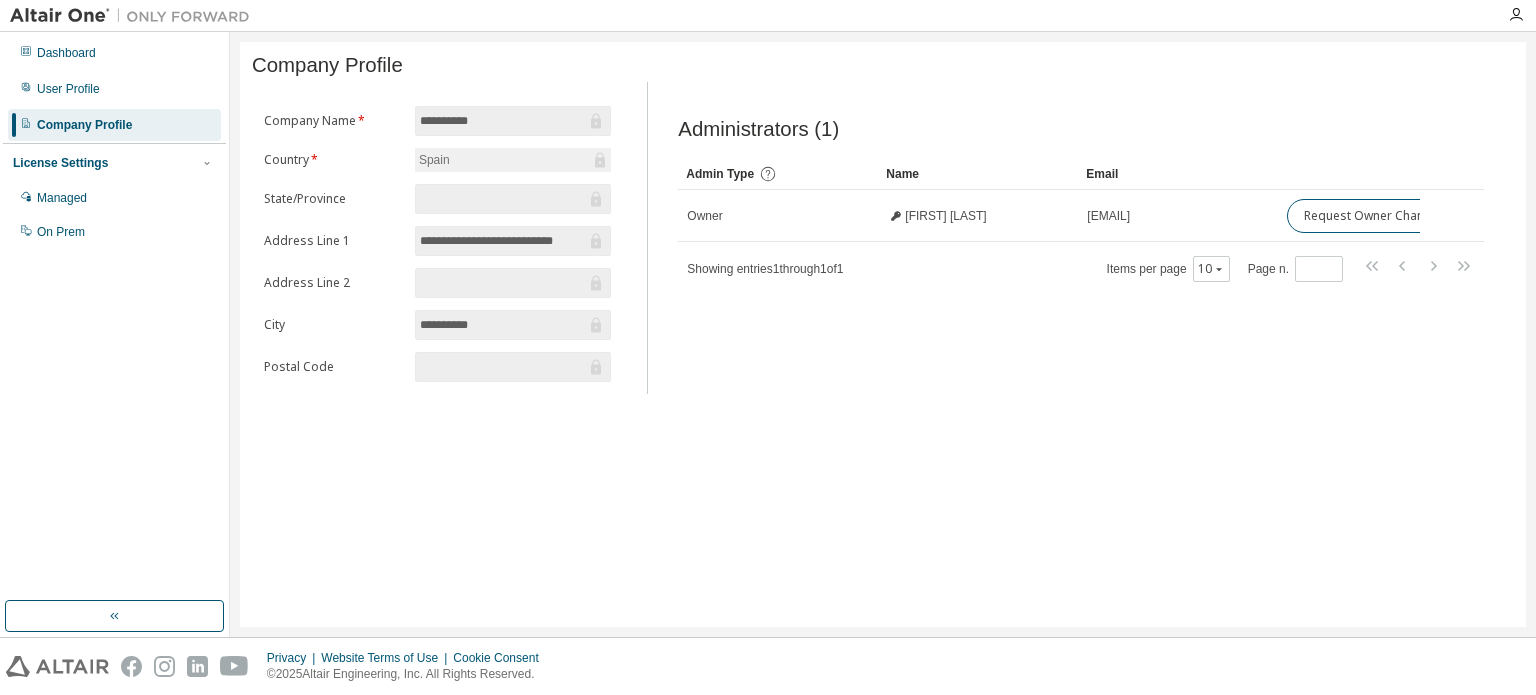 click on "License Settings" at bounding box center (60, 163) 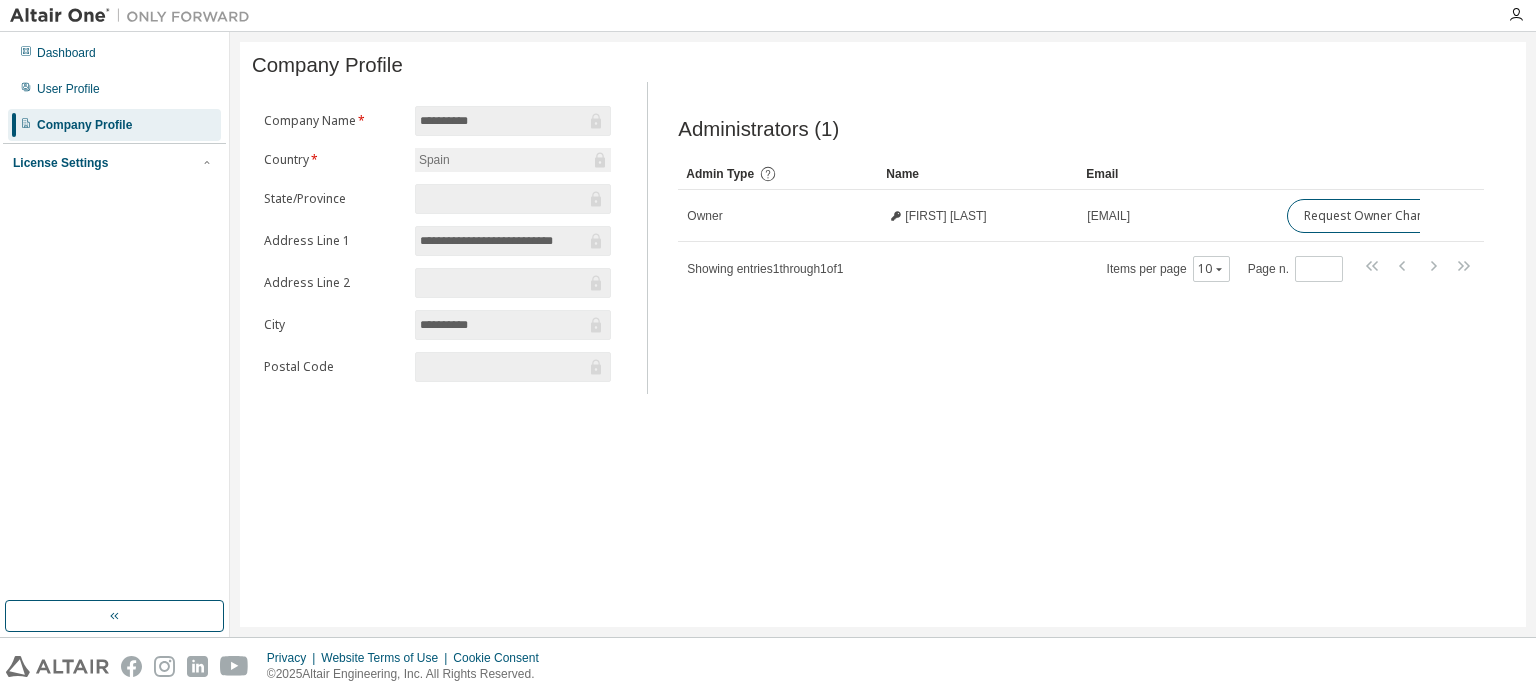 click on "License Settings Managed On Prem" at bounding box center (114, 162) 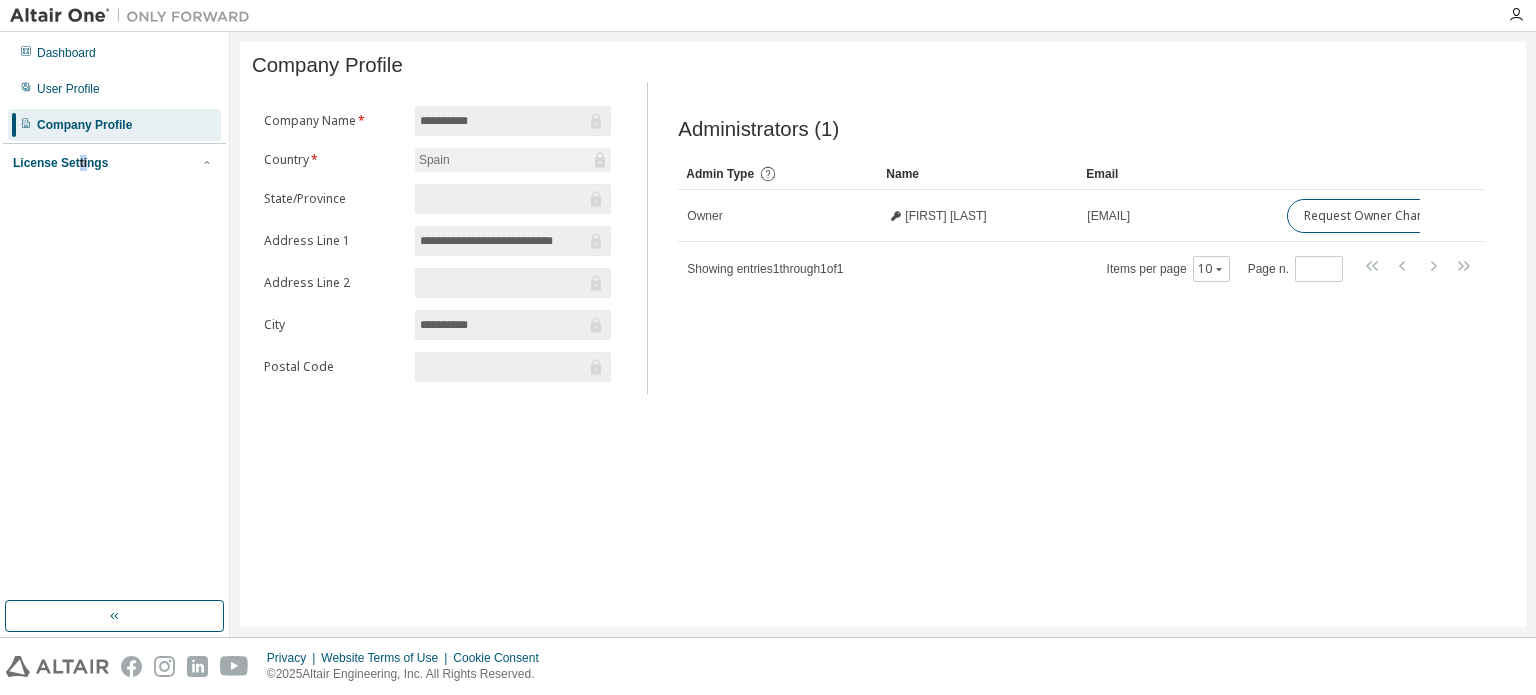 drag, startPoint x: 72, startPoint y: 167, endPoint x: 290, endPoint y: 162, distance: 218.05733 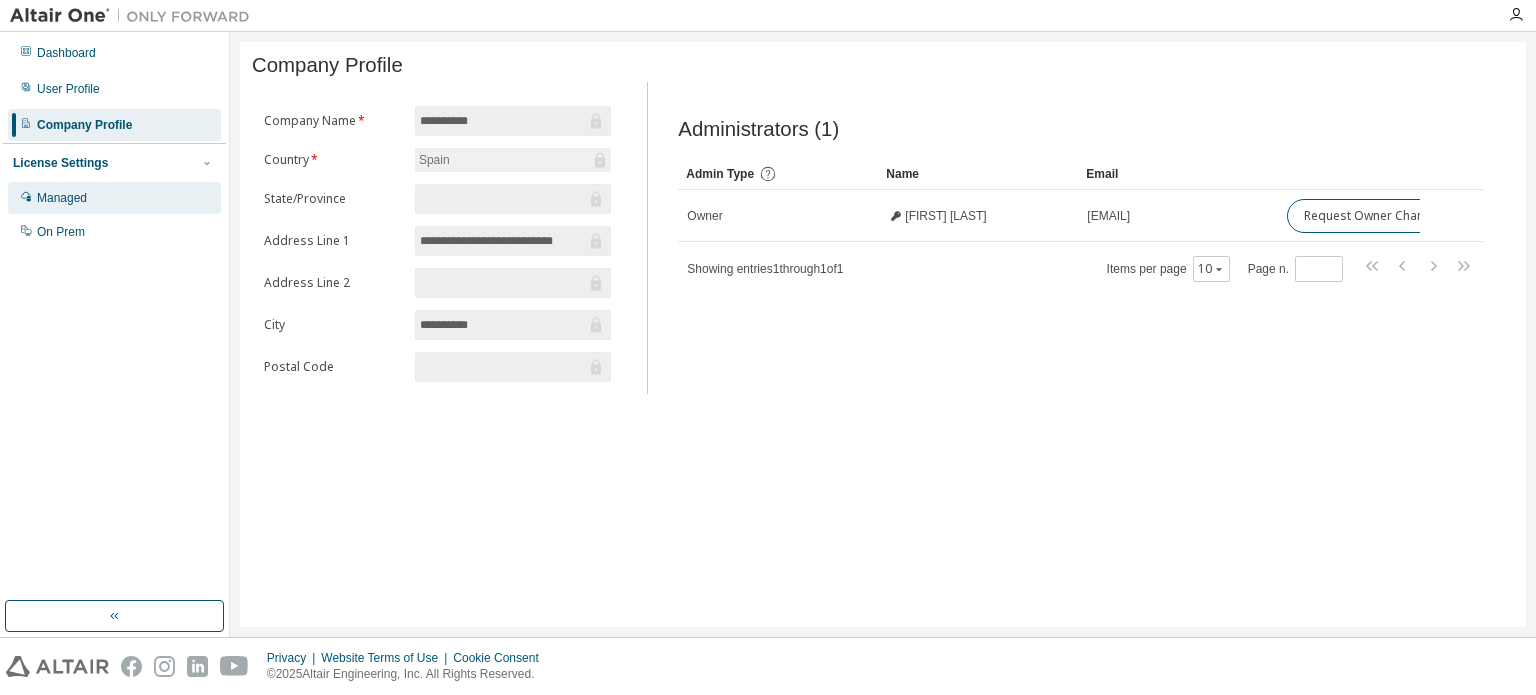 click on "Managed" at bounding box center [62, 198] 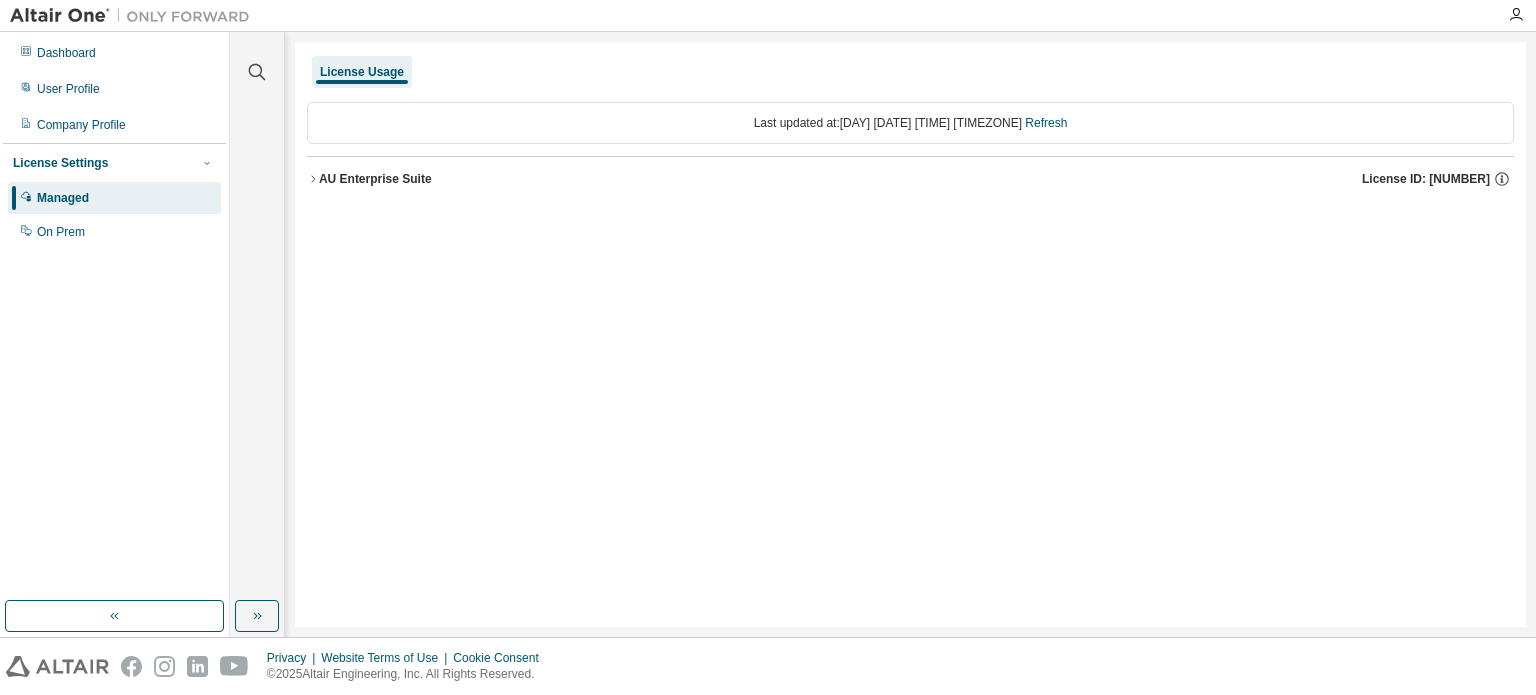 click on "AU Enterprise Suite License ID: 144683" at bounding box center (916, 179) 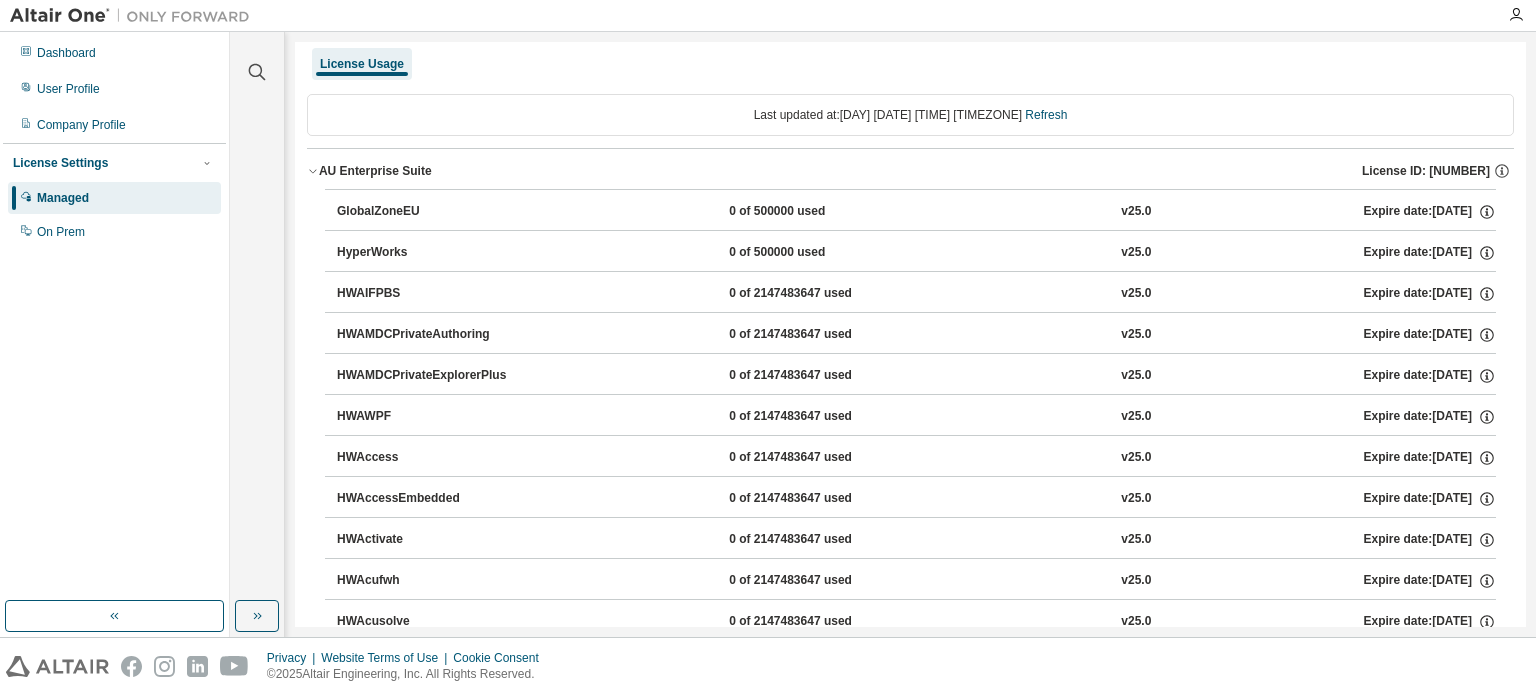 scroll, scrollTop: 0, scrollLeft: 0, axis: both 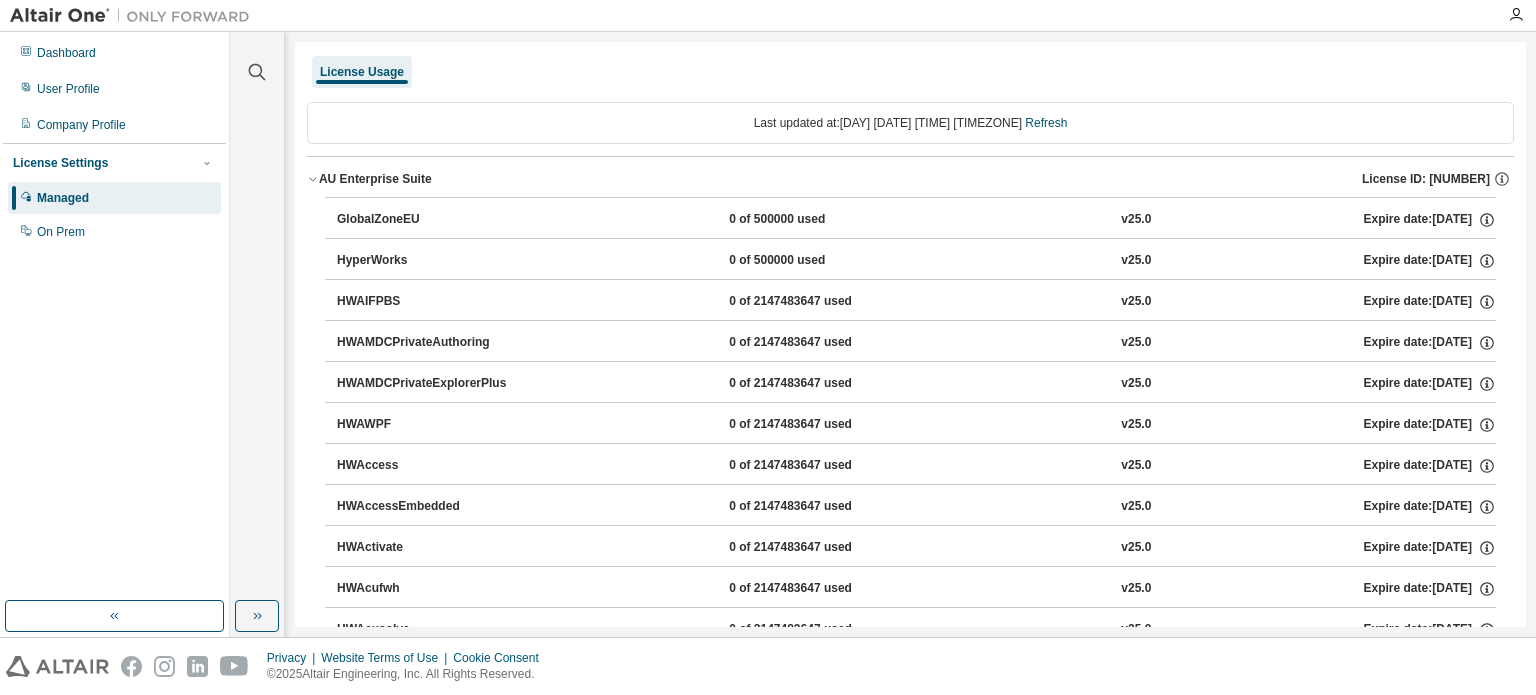click on "AU Enterprise Suite License ID: 144683" at bounding box center [910, 179] 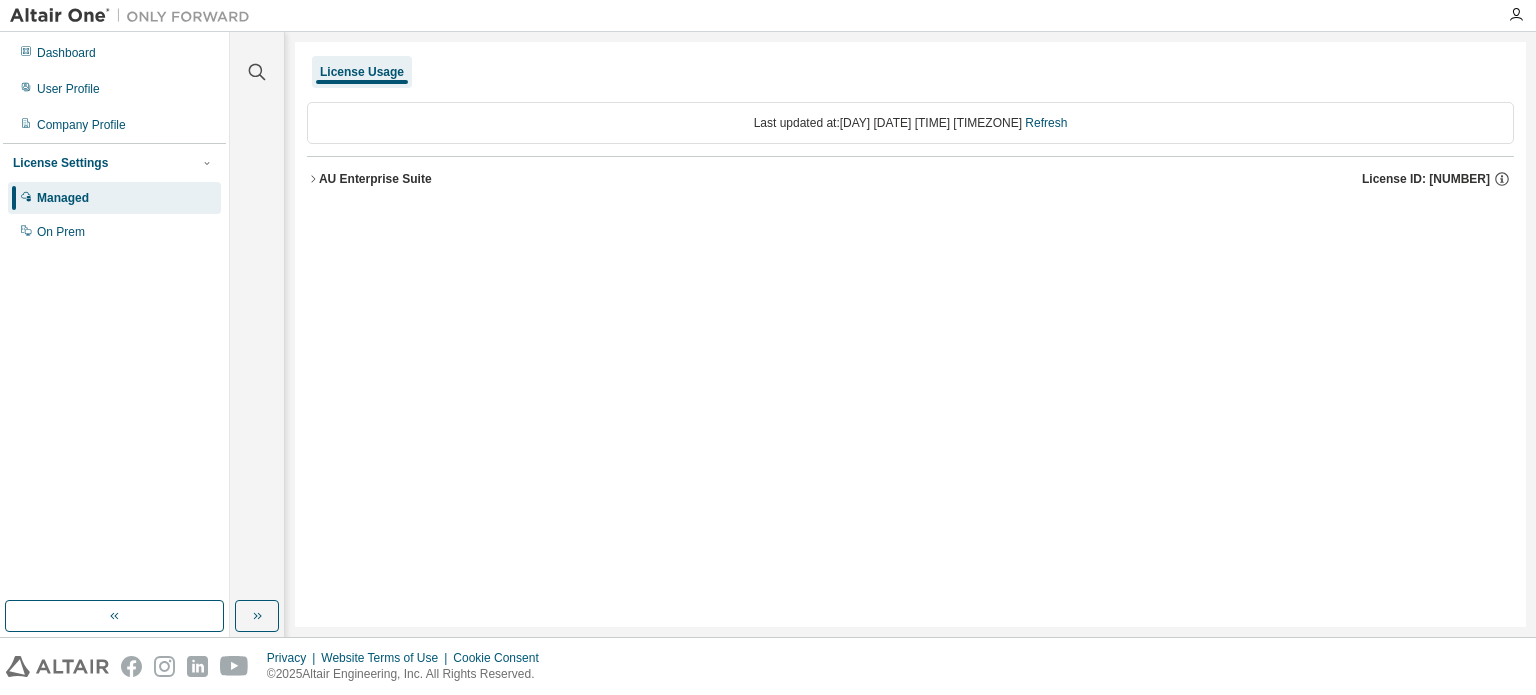 click on "AU Enterprise Suite" at bounding box center [375, 179] 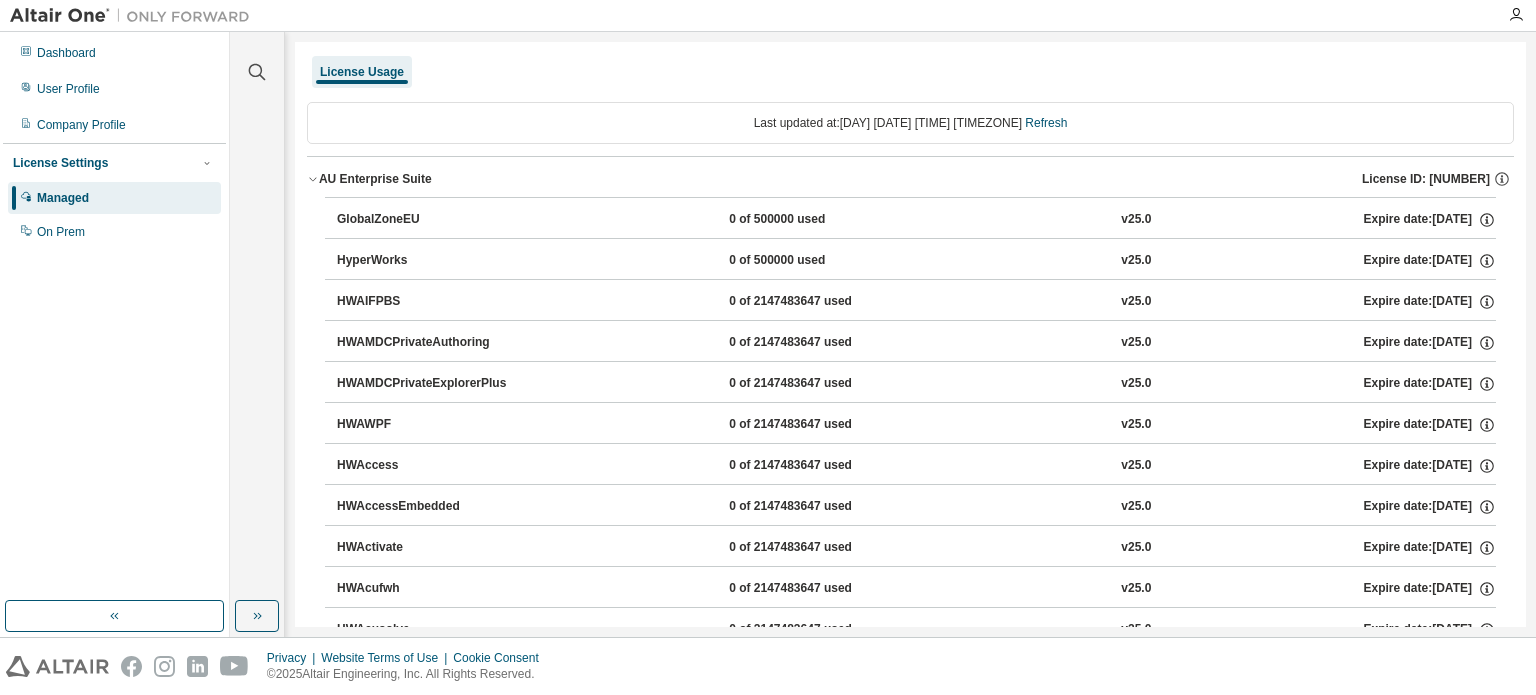 click on "HyperWorks" at bounding box center (427, 261) 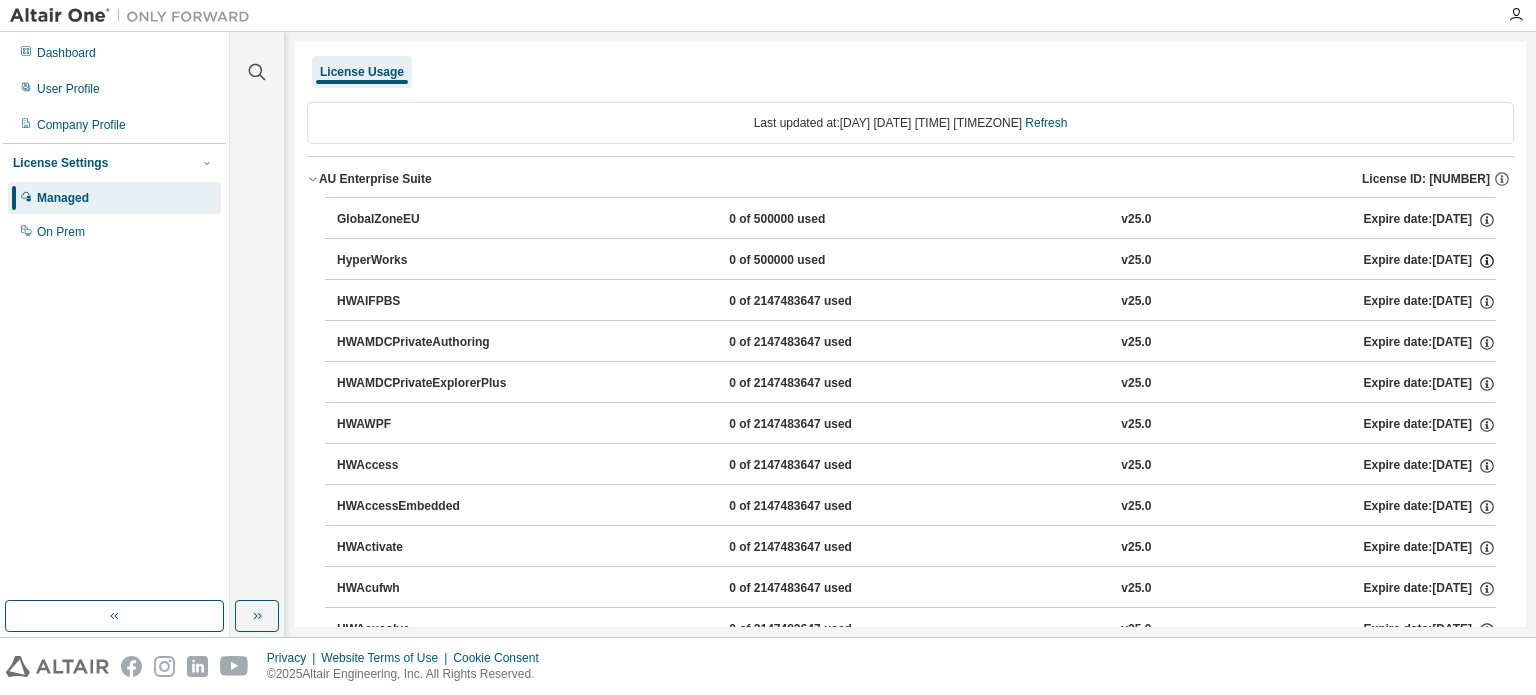 click 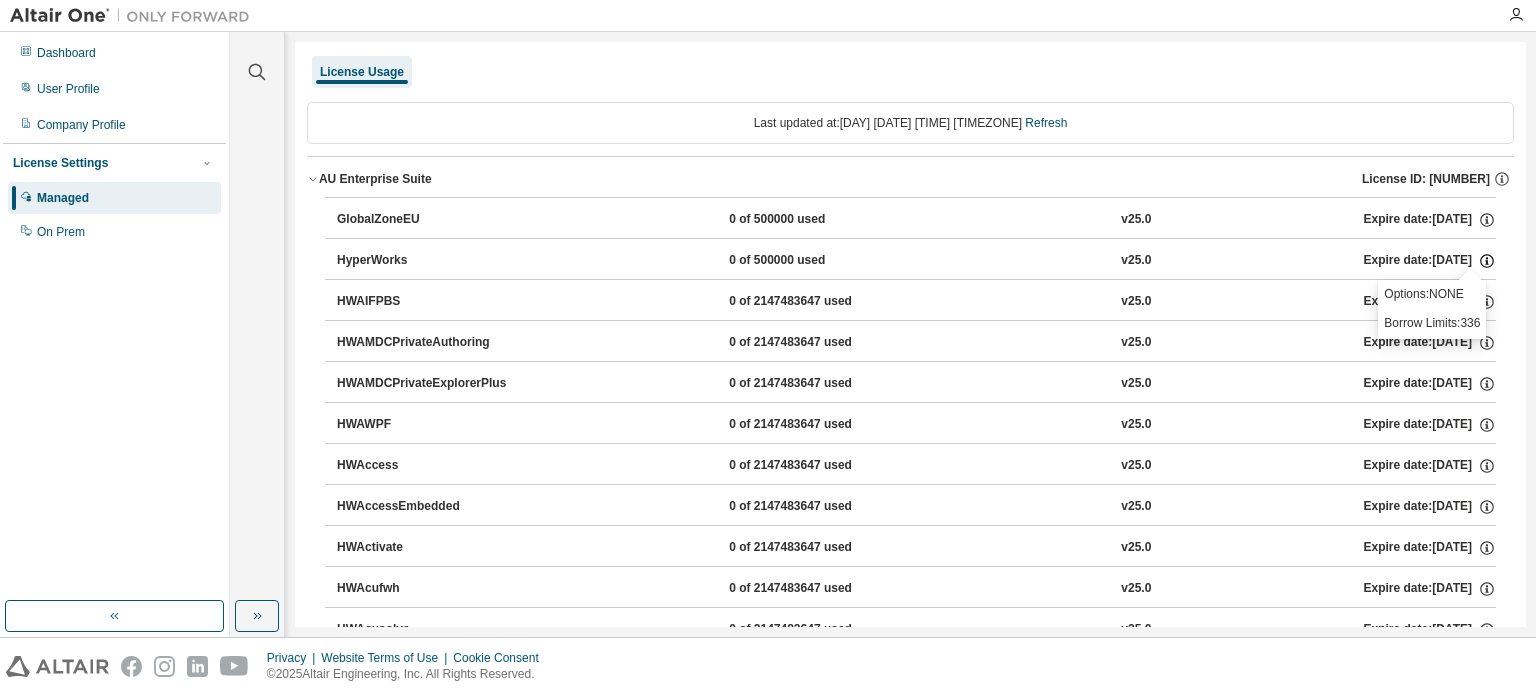 click 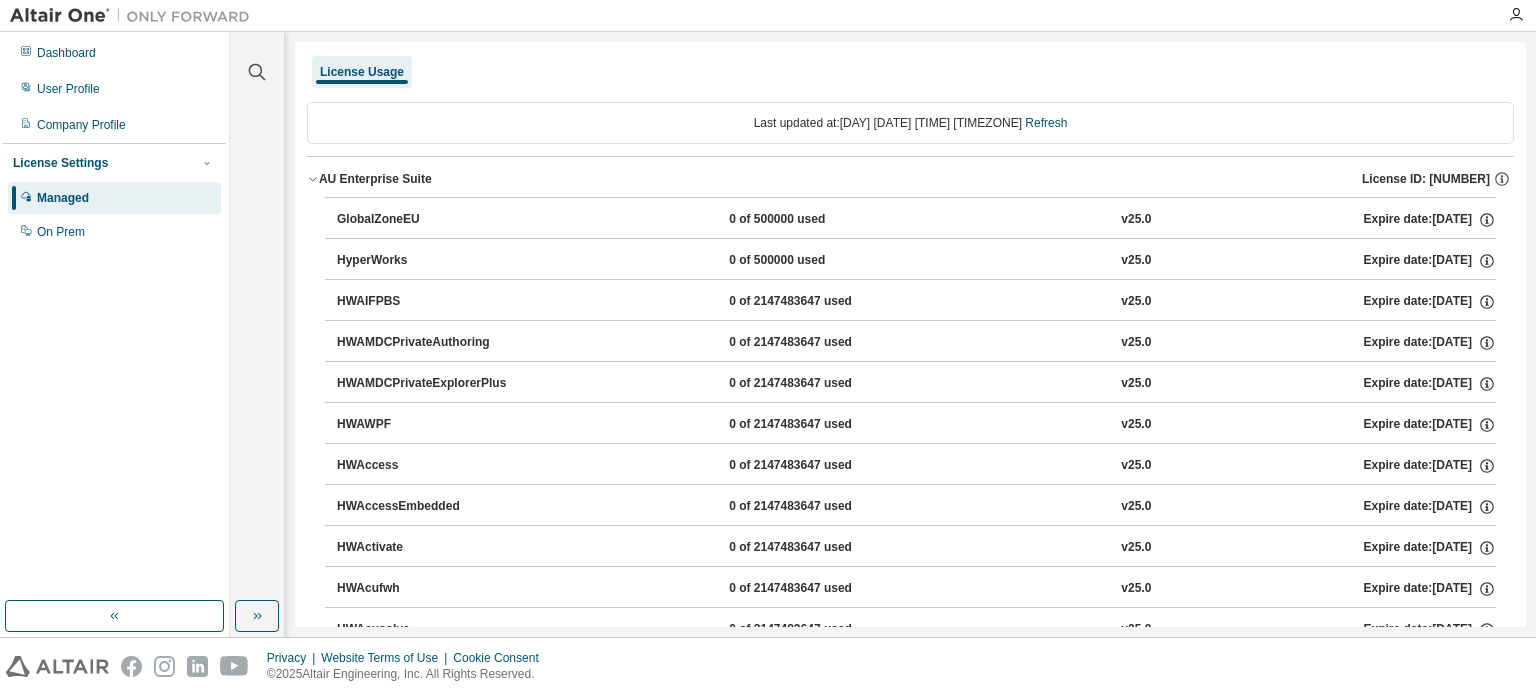 click on "HyperWorks 0 of 500000 used v25.0 Expire date:  2026-06-16" at bounding box center (916, 261) 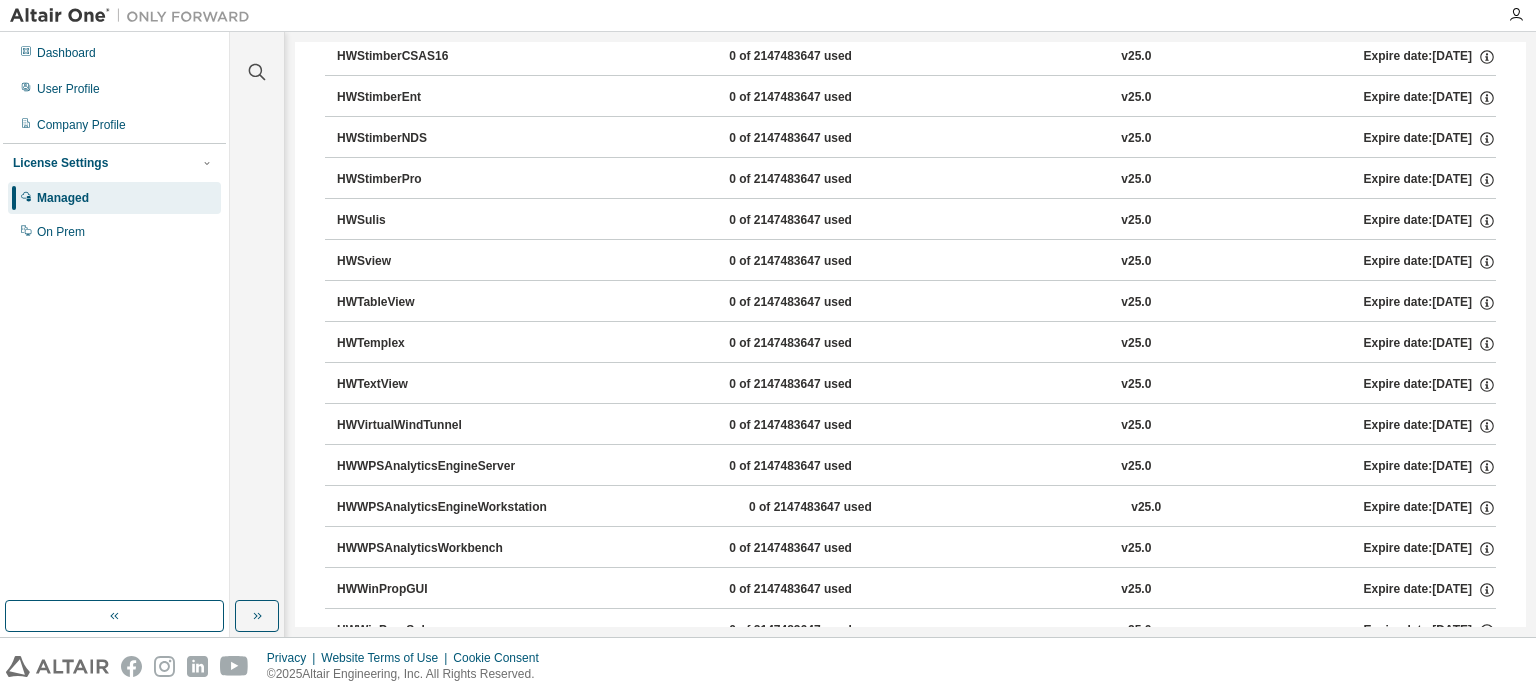 scroll, scrollTop: 12946, scrollLeft: 0, axis: vertical 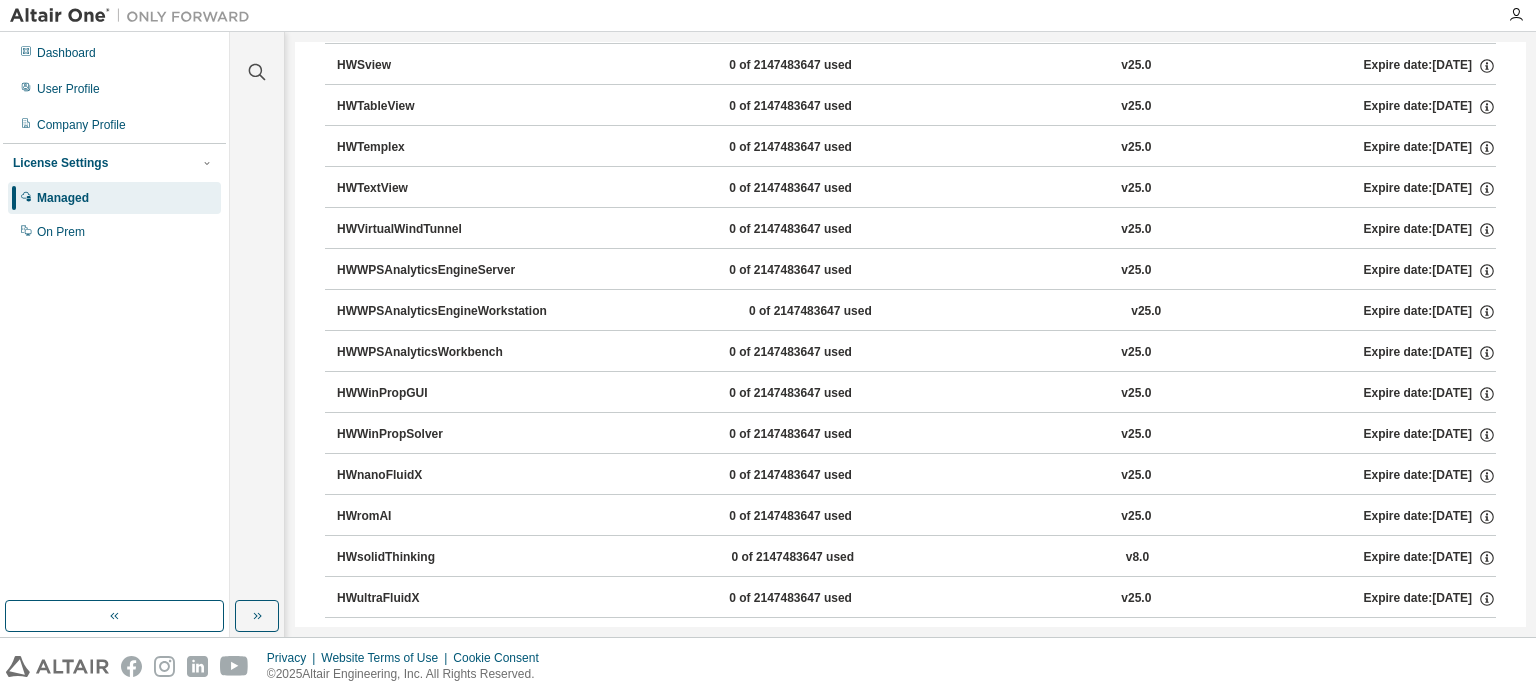 click on "SolverInApp" at bounding box center [427, 640] 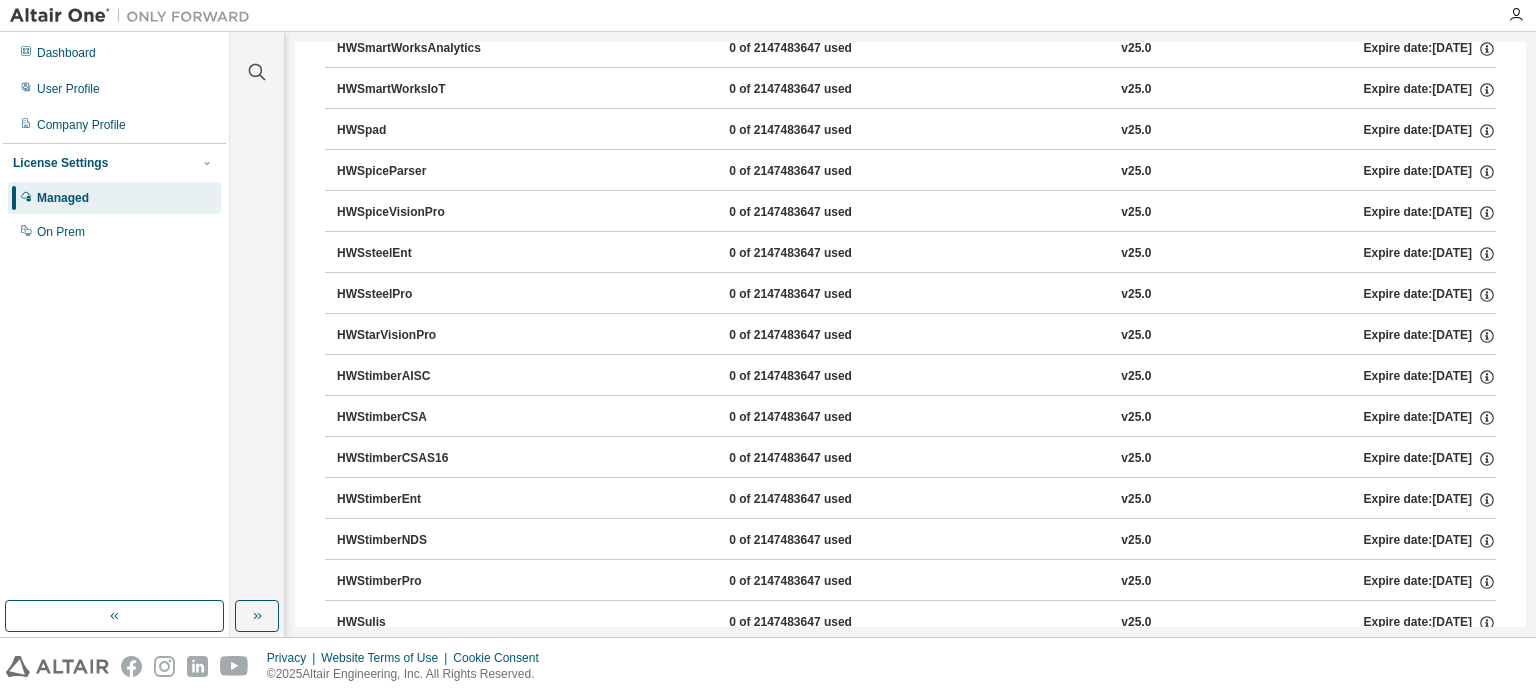 scroll, scrollTop: 12347, scrollLeft: 0, axis: vertical 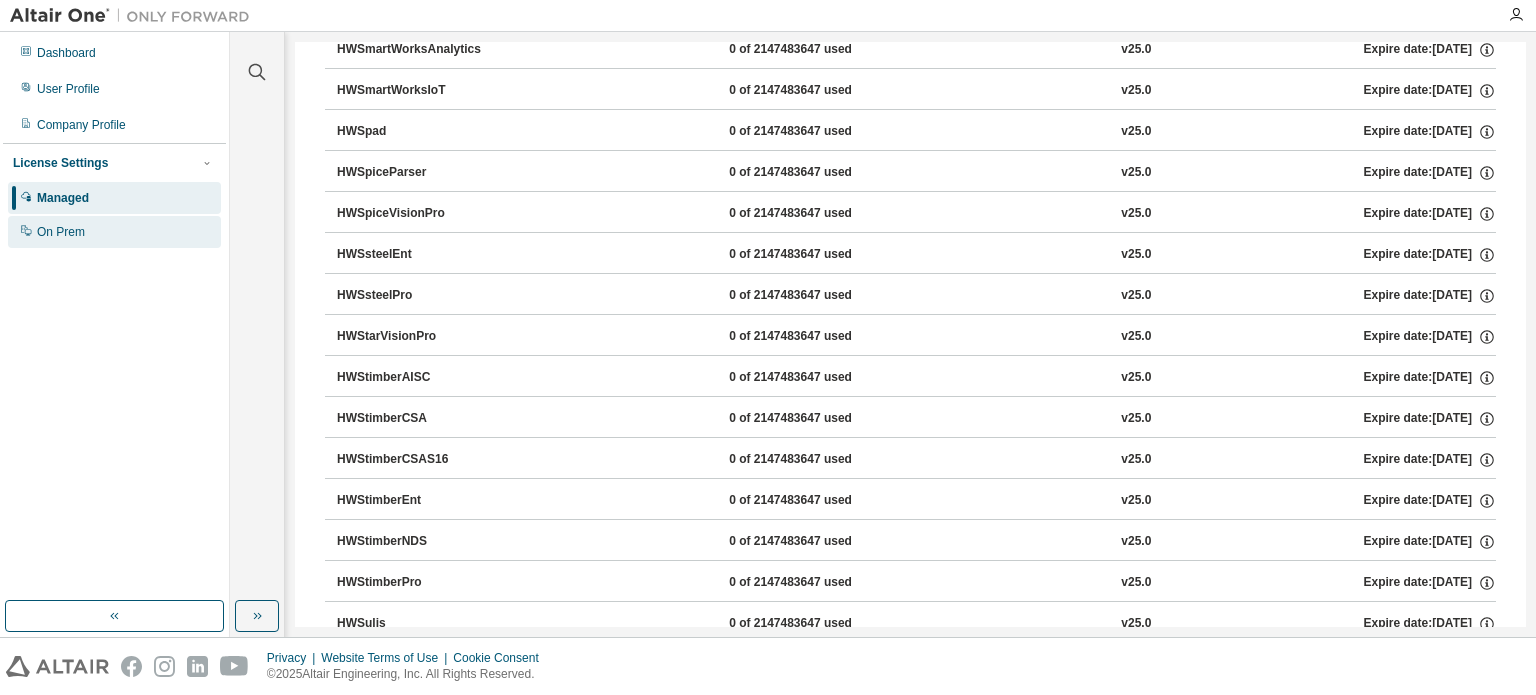 click on "On Prem" at bounding box center [61, 232] 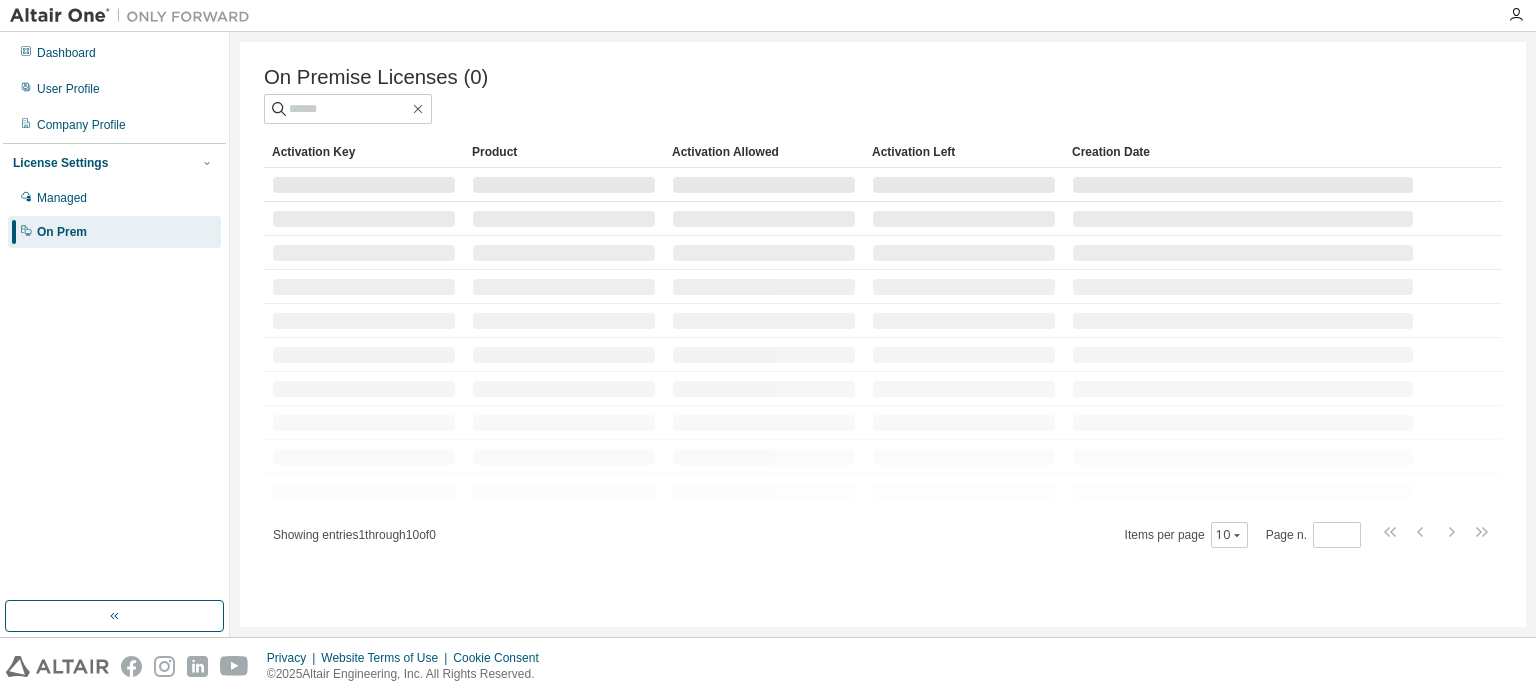 scroll, scrollTop: 0, scrollLeft: 0, axis: both 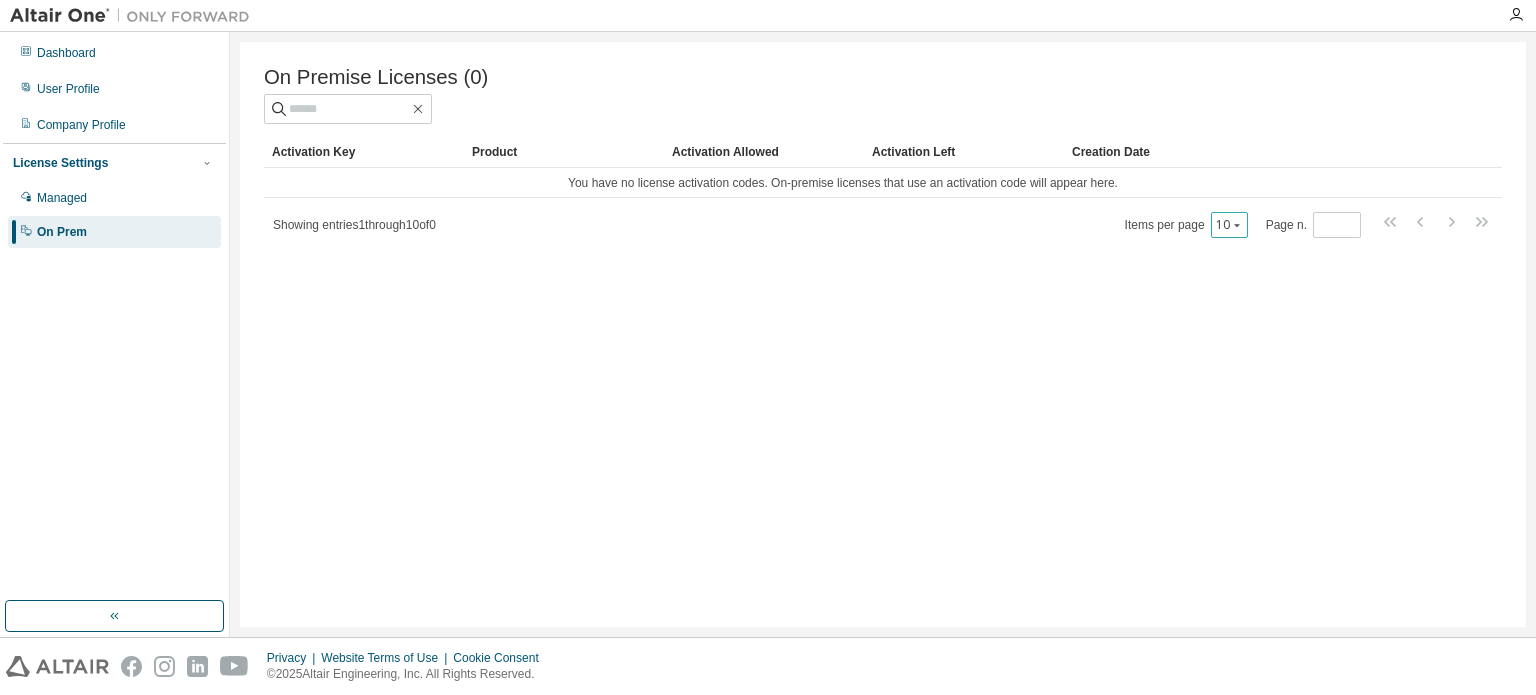 click on "10" at bounding box center (1229, 225) 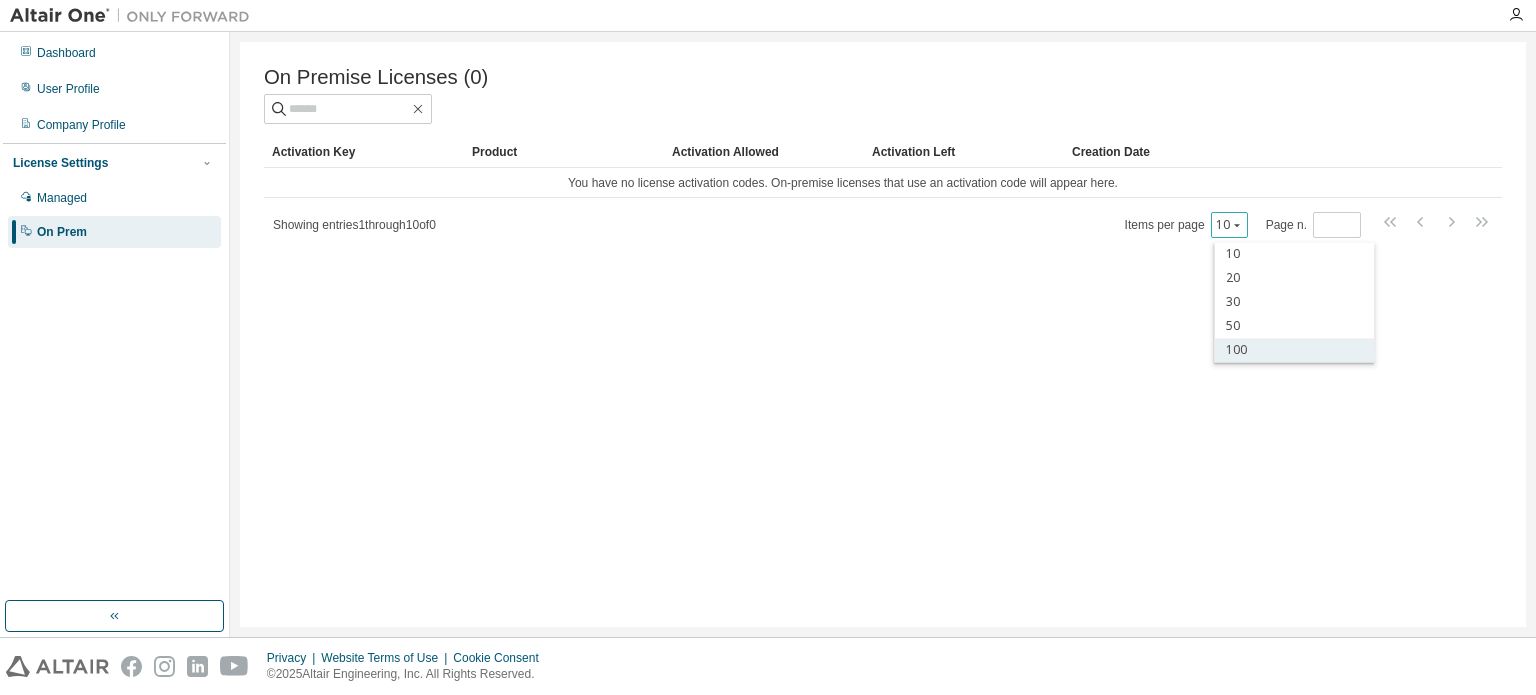 click on "100" at bounding box center [1294, 350] 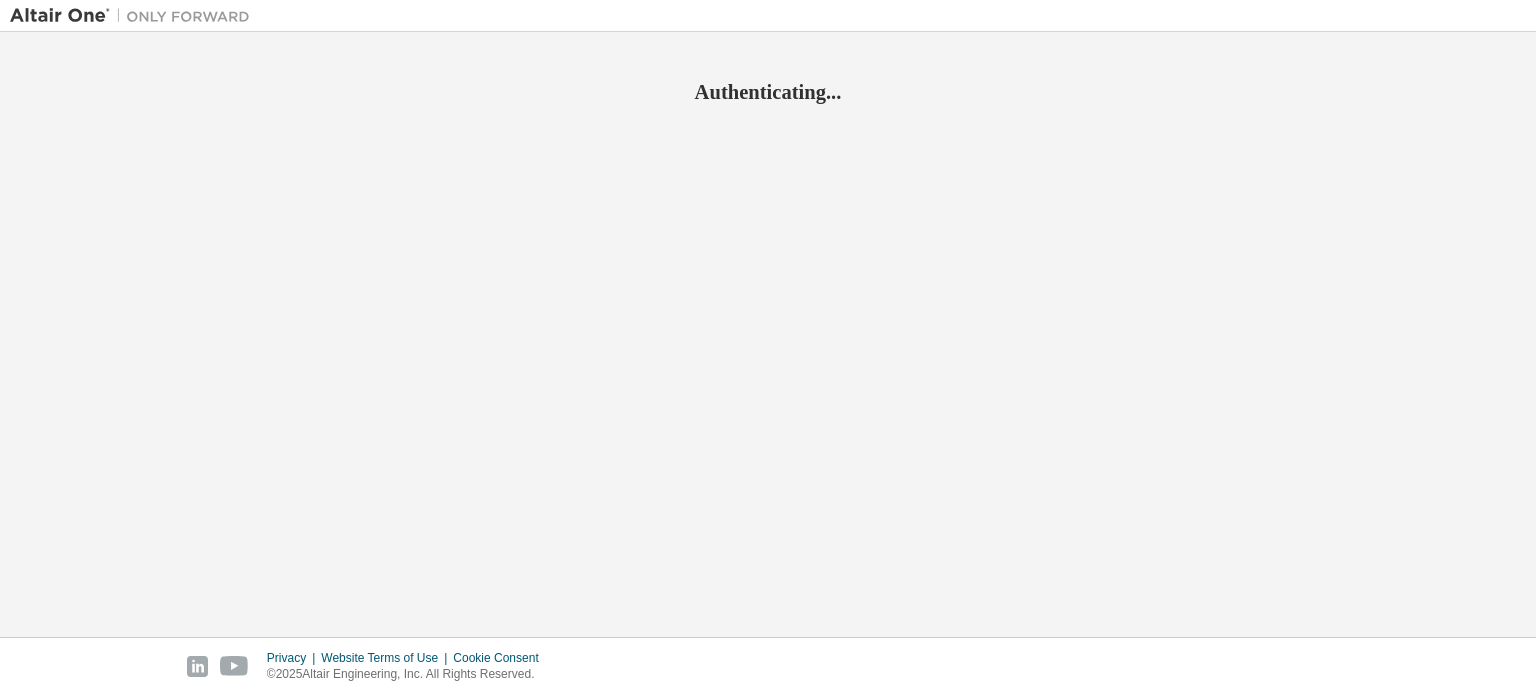 scroll, scrollTop: 0, scrollLeft: 0, axis: both 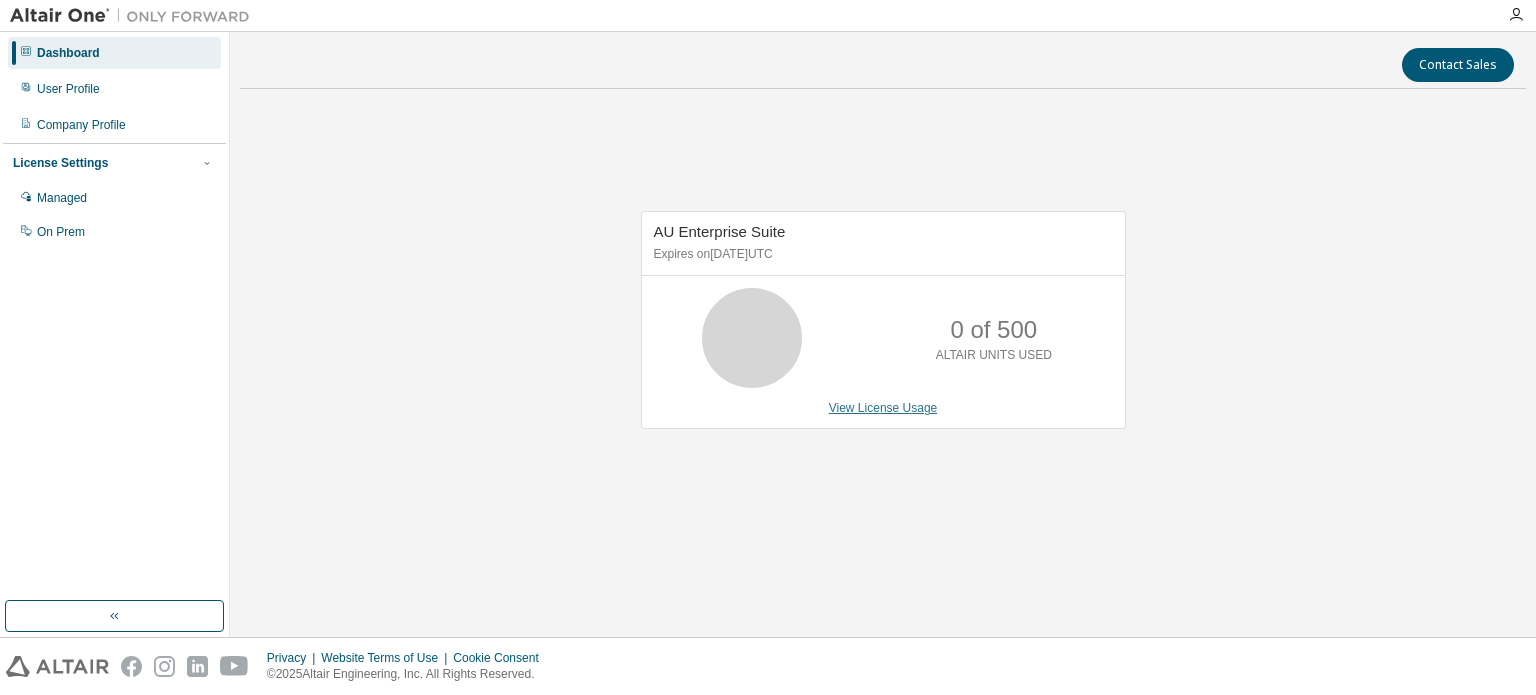 click on "View License Usage" at bounding box center [883, 408] 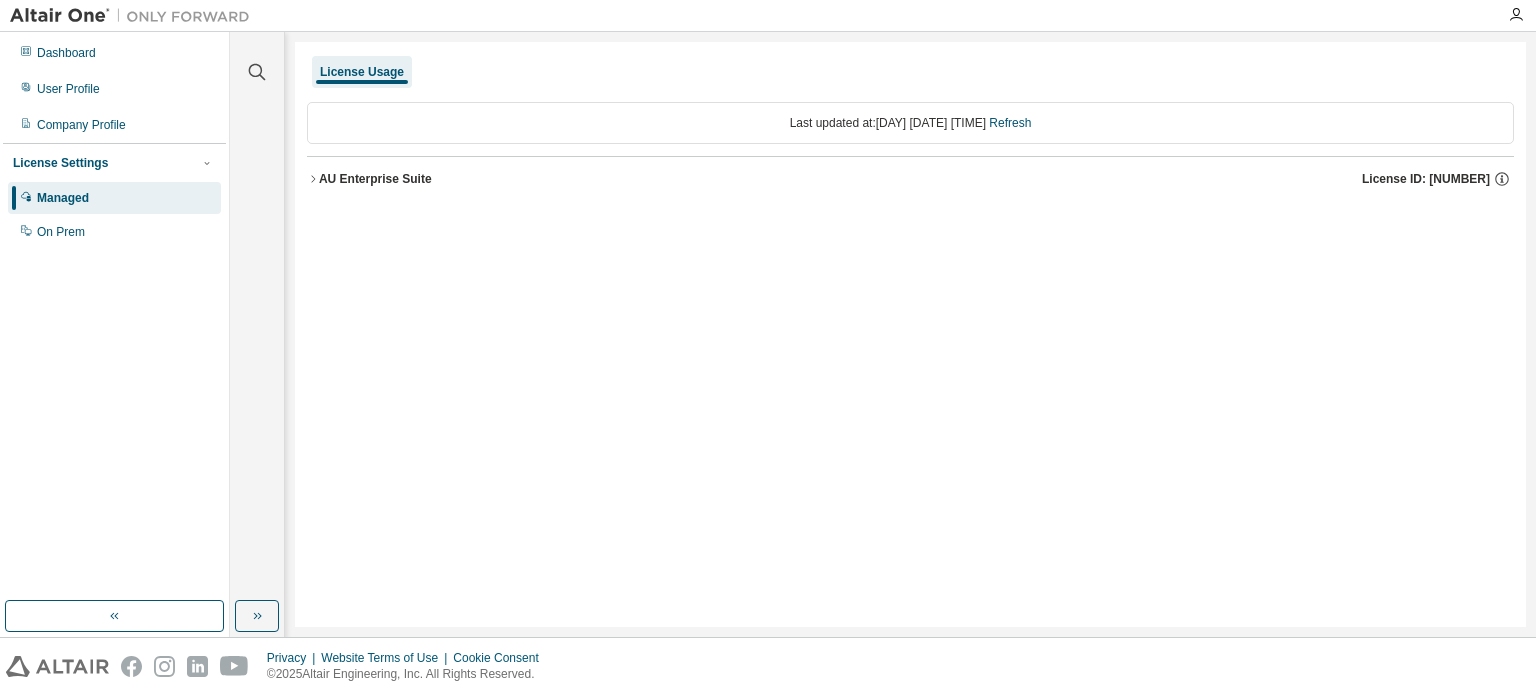 click on "License ID: 144683" at bounding box center [1426, 179] 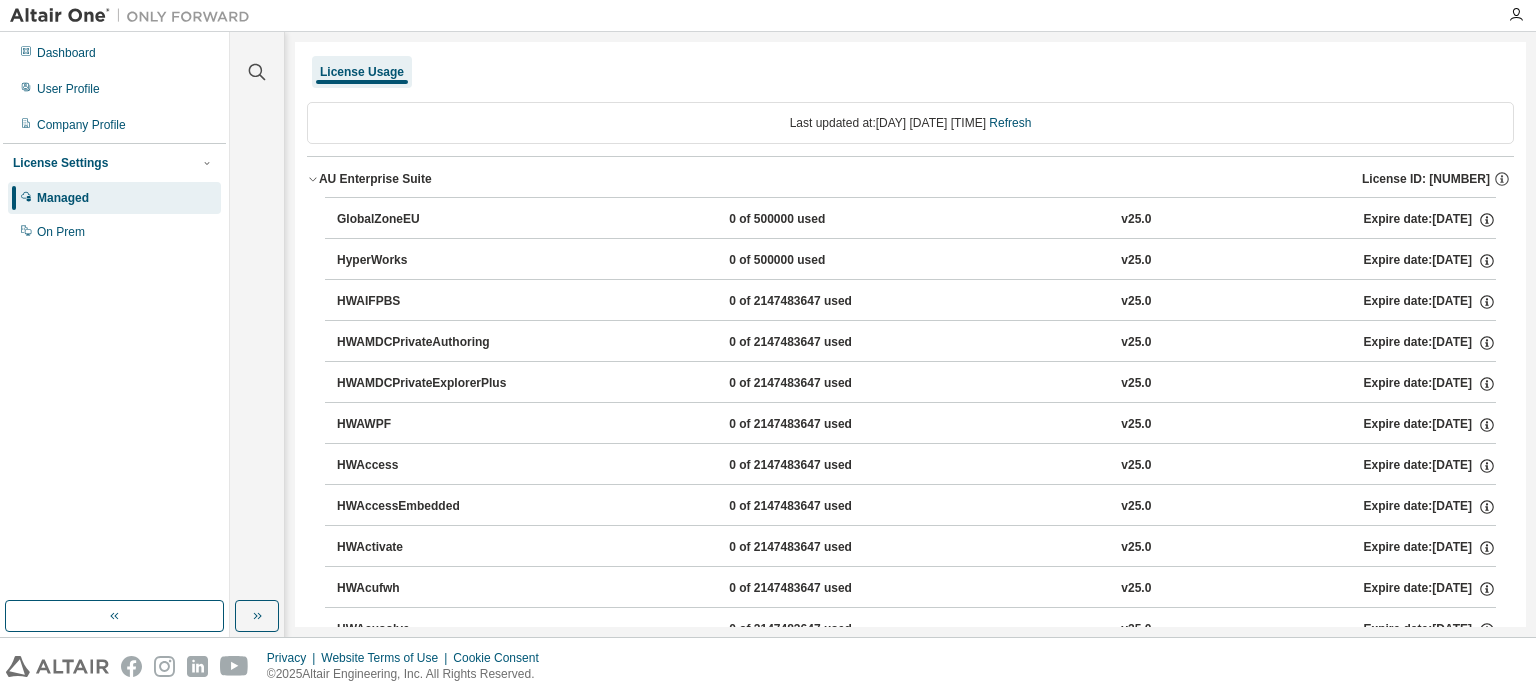click on "License ID: 144683" at bounding box center [1426, 179] 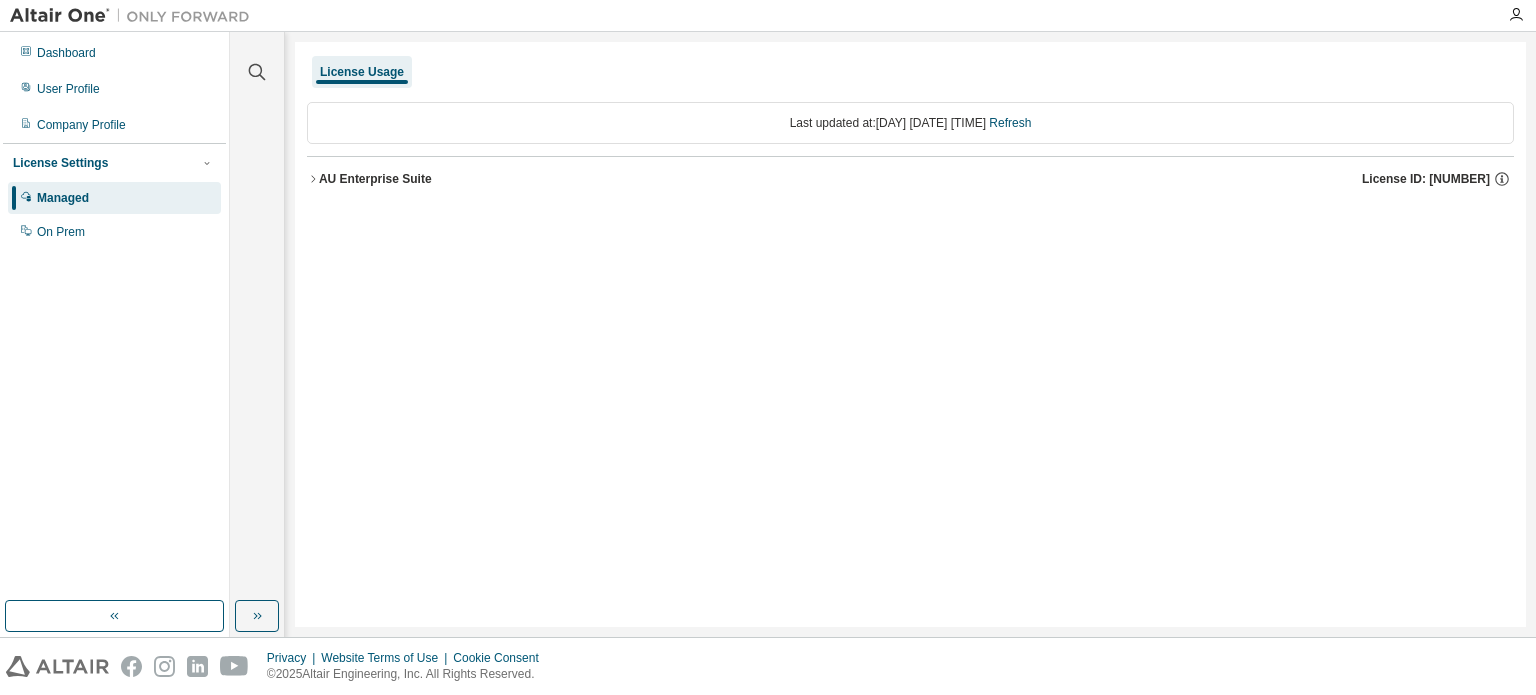 click on "License ID: 144683" at bounding box center [1426, 179] 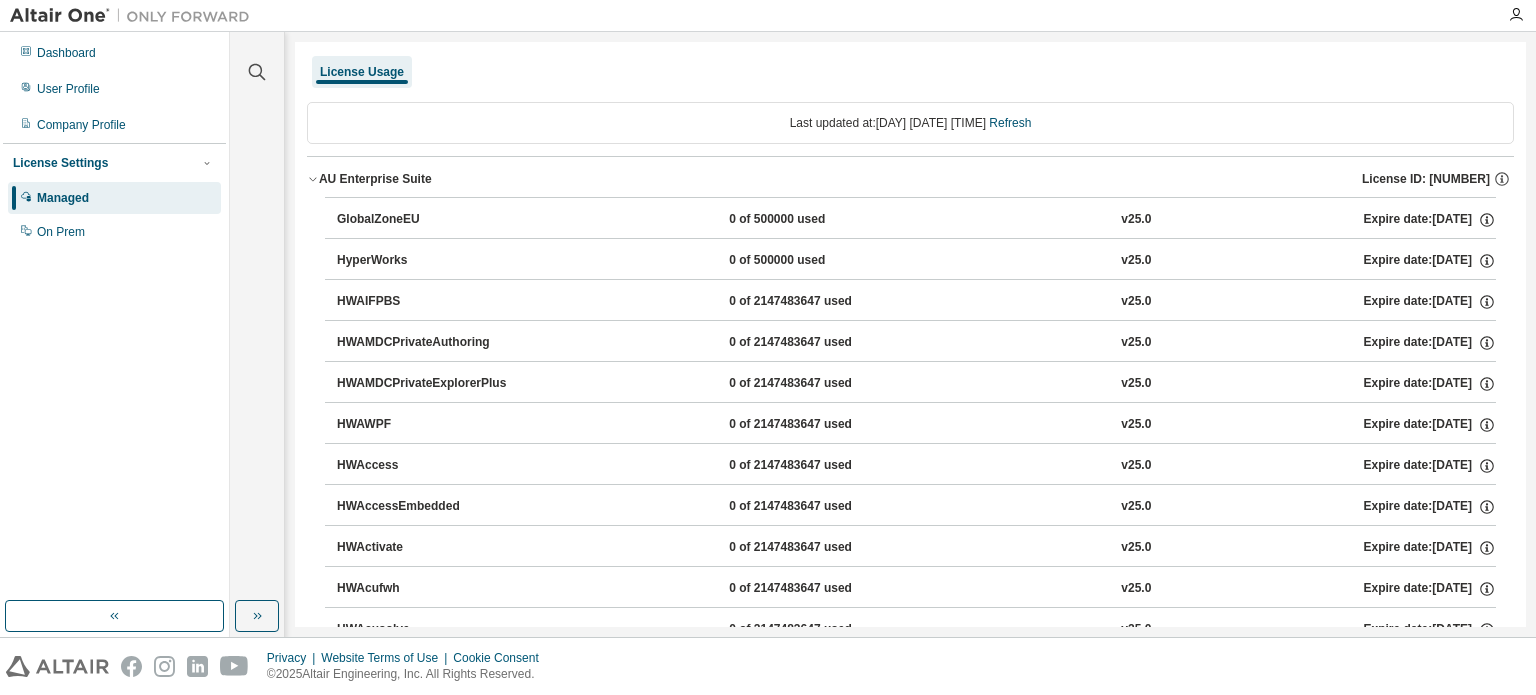 click on "GlobalZoneEU 0 of 500000 used v25.0 Expire date:  2026-06-16" at bounding box center [916, 220] 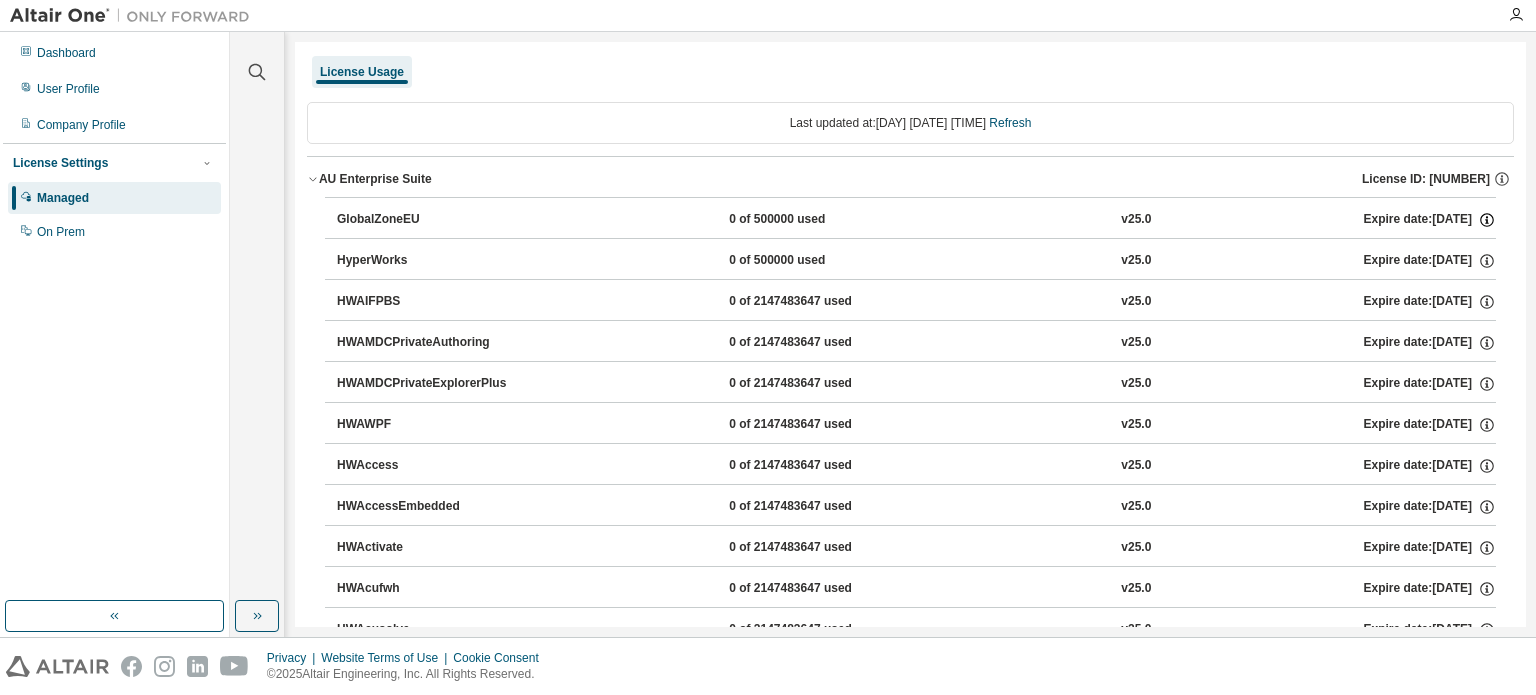 click 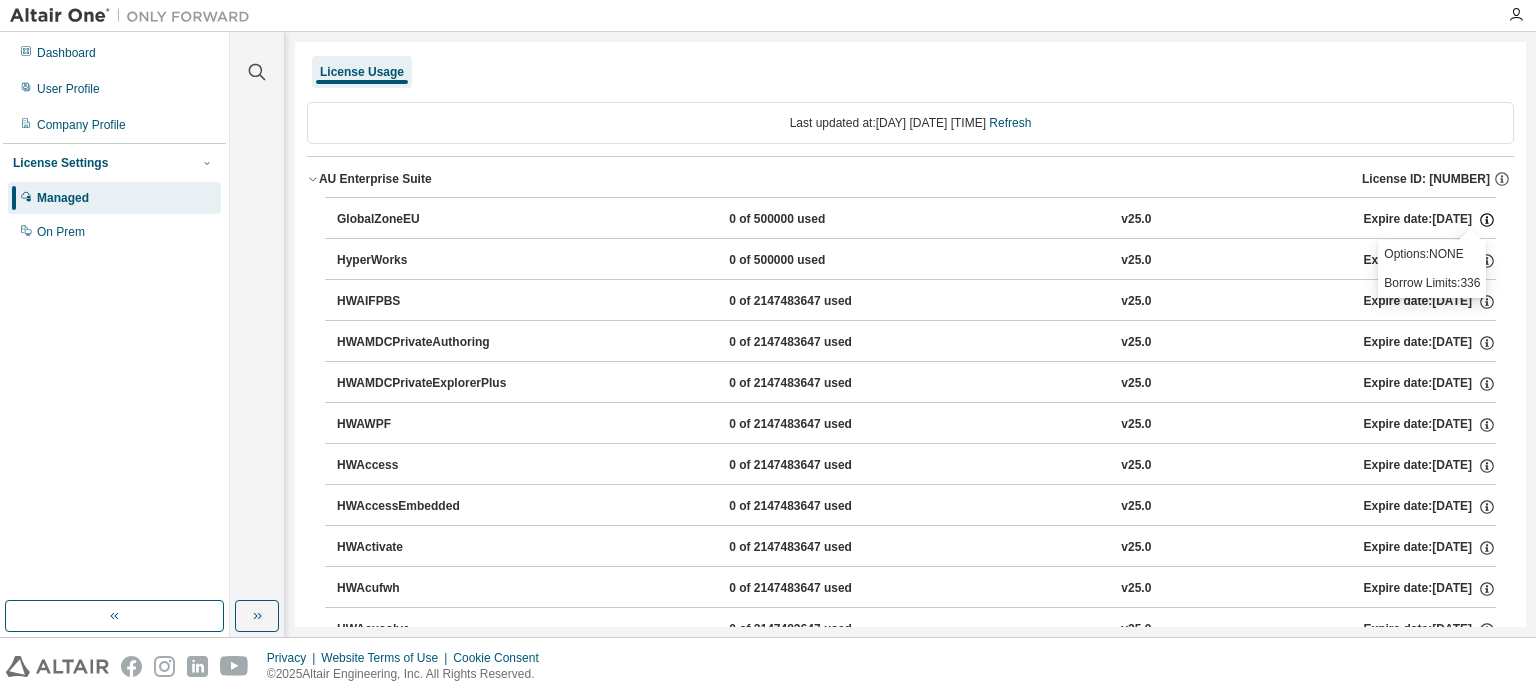 click 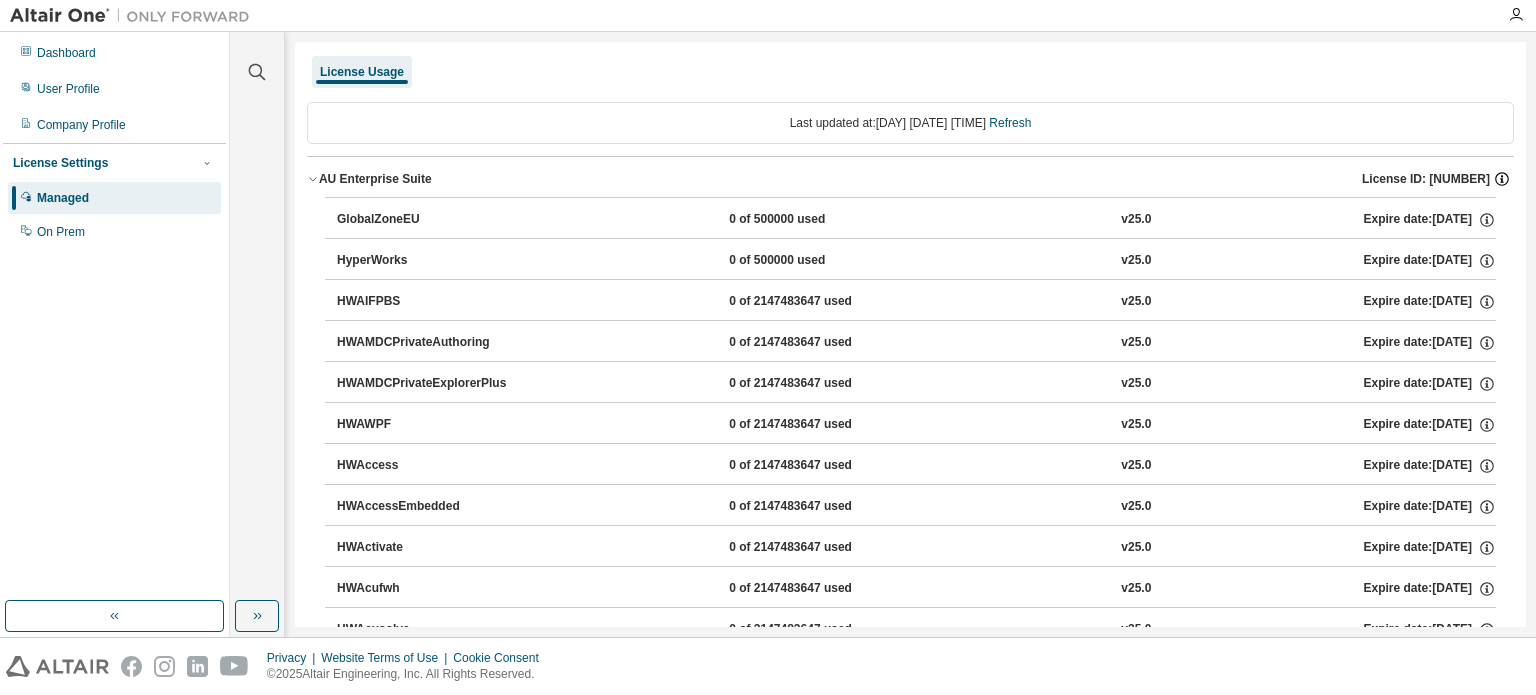 click 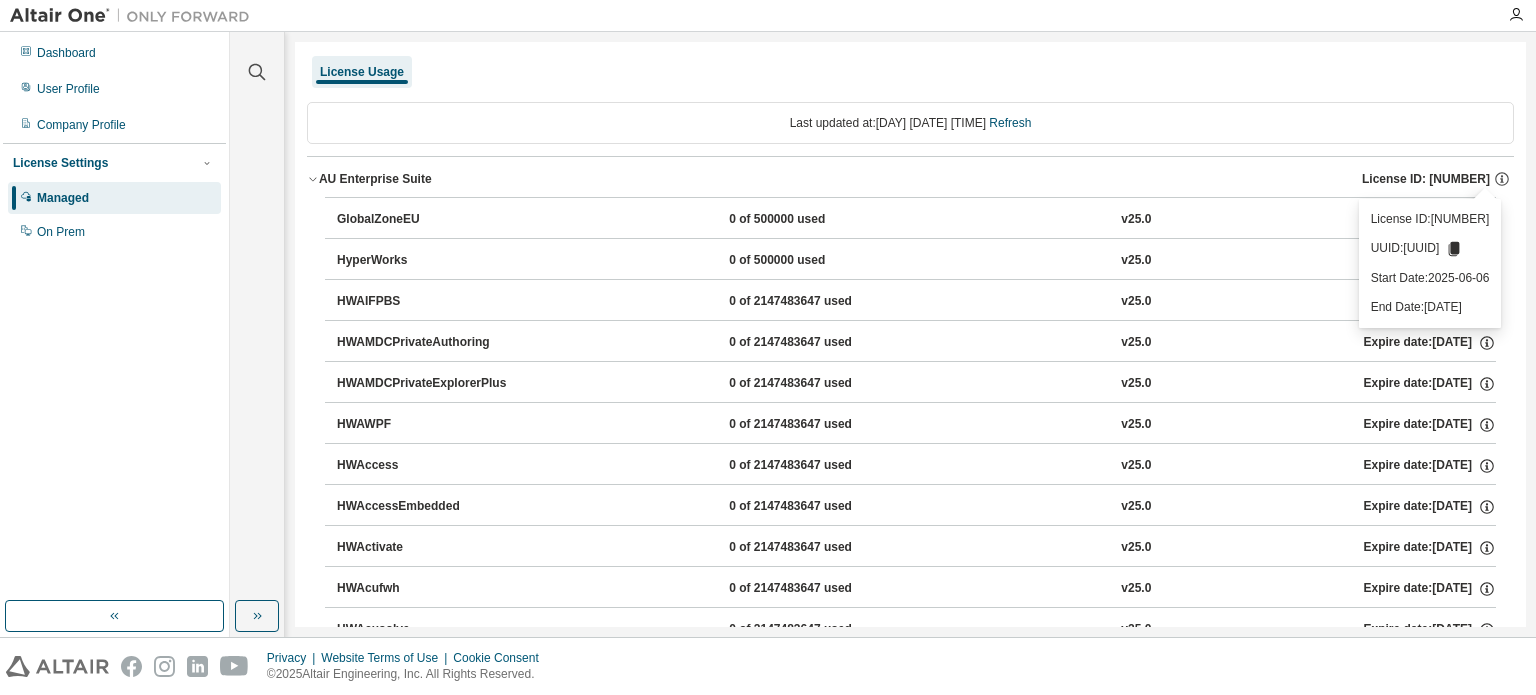 drag, startPoint x: 1222, startPoint y: 250, endPoint x: 1477, endPoint y: 239, distance: 255.23715 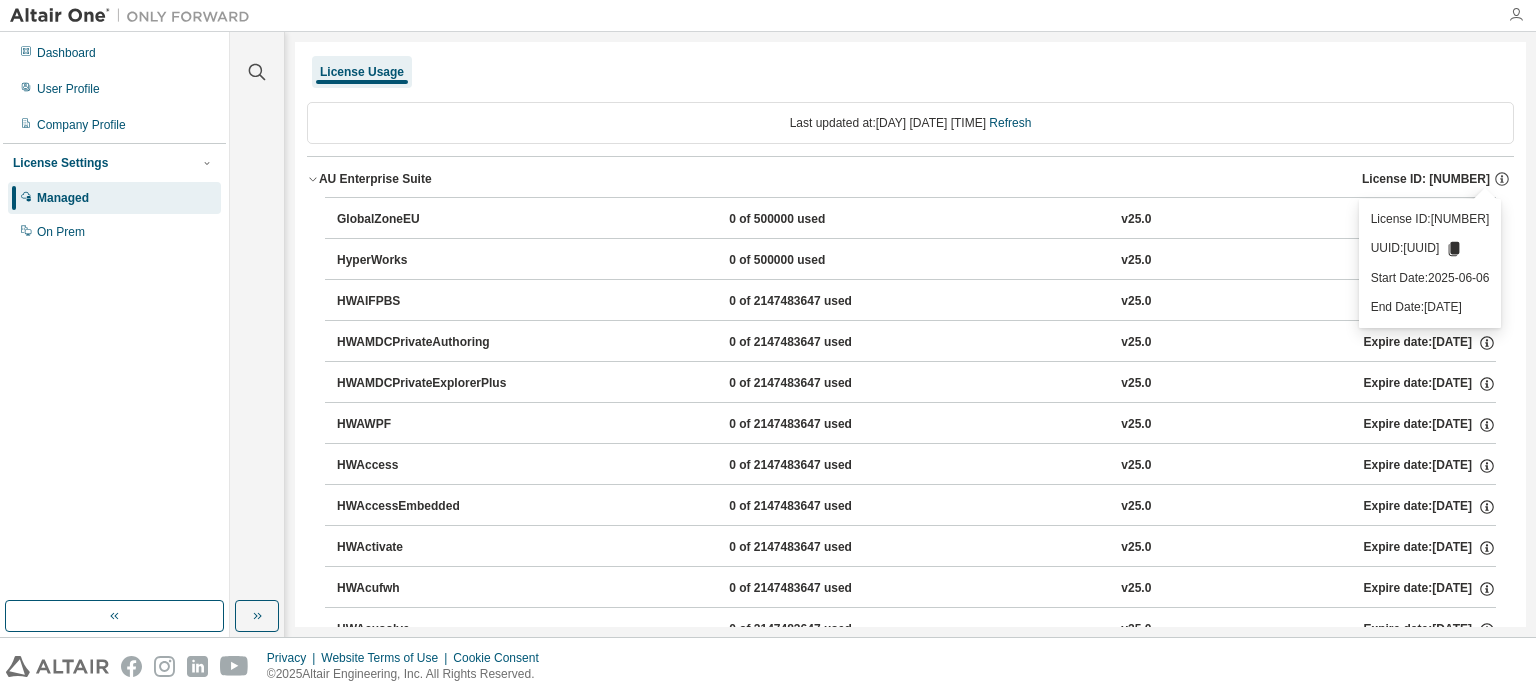 click at bounding box center [1516, 15] 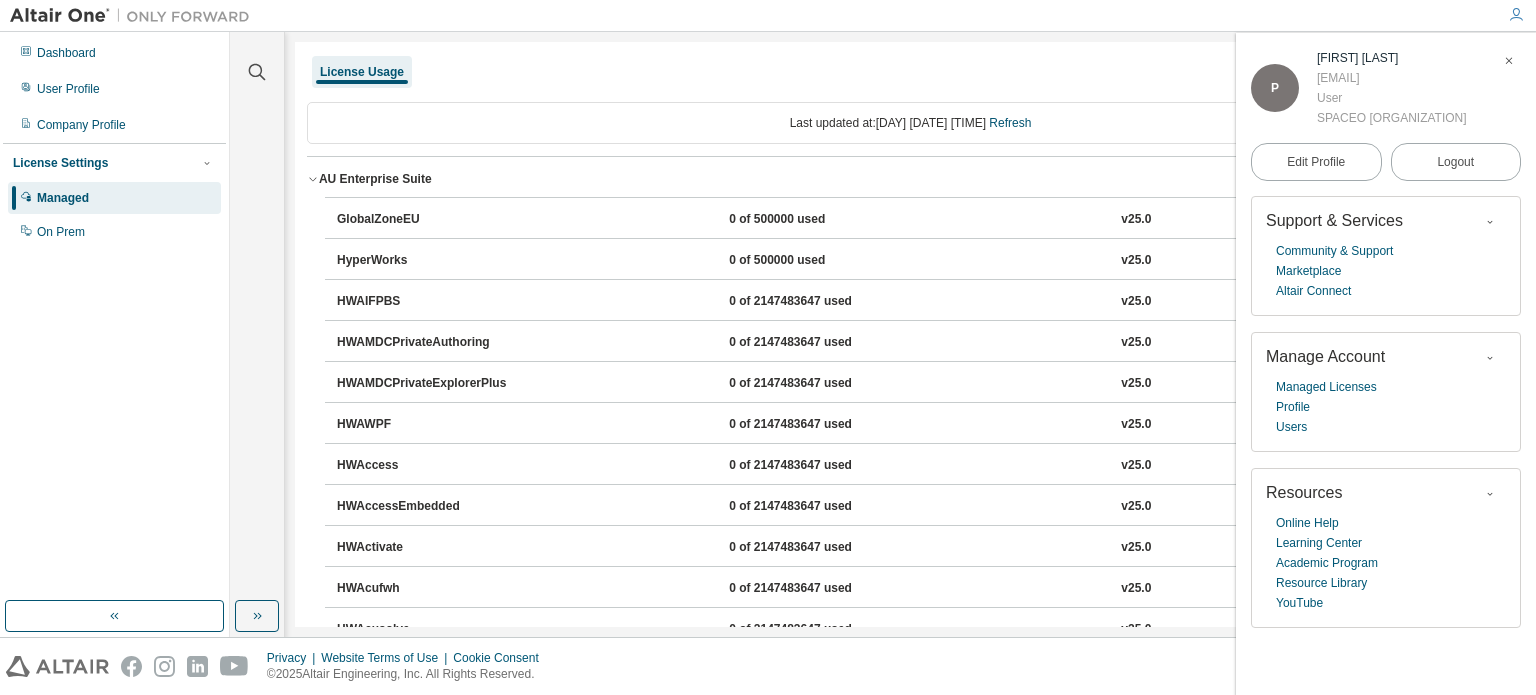 click on "License Usage" at bounding box center [910, 72] 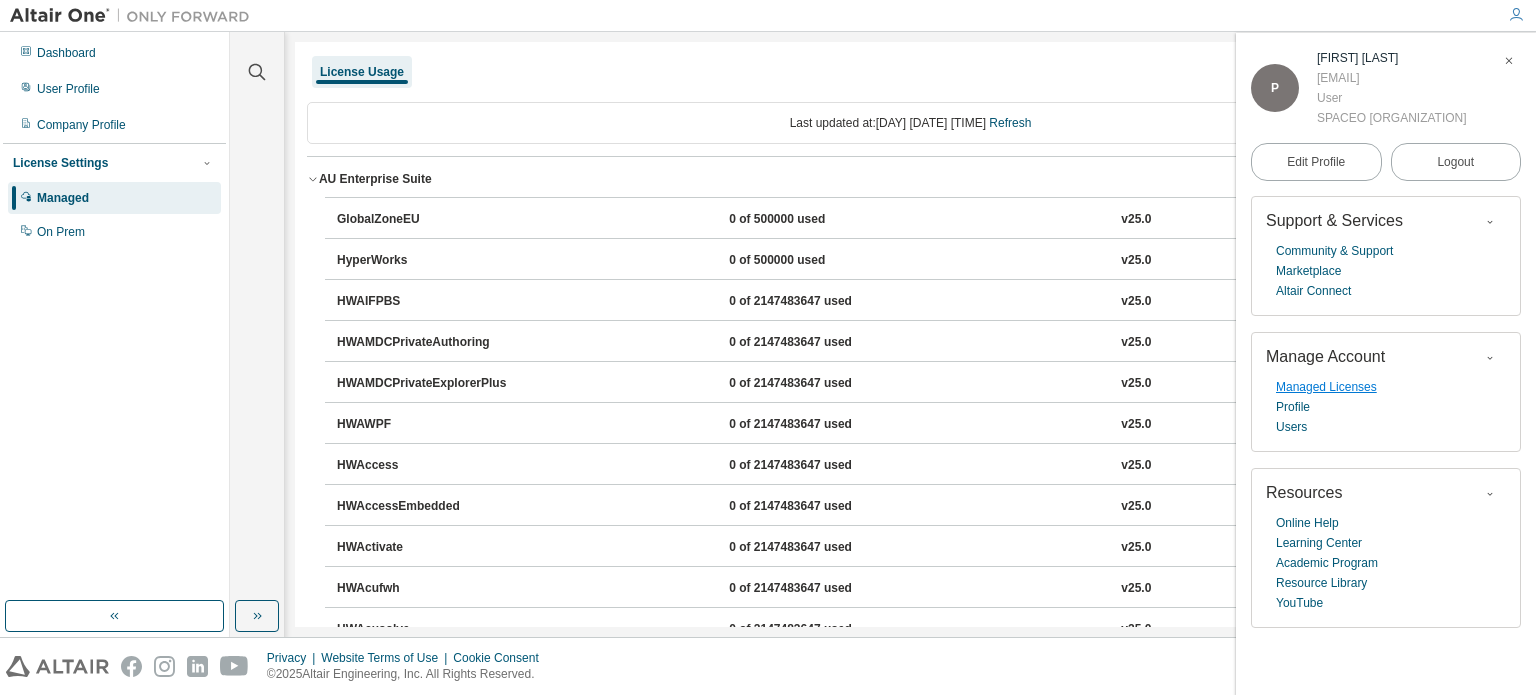 click on "Managed Licenses" at bounding box center (1326, 387) 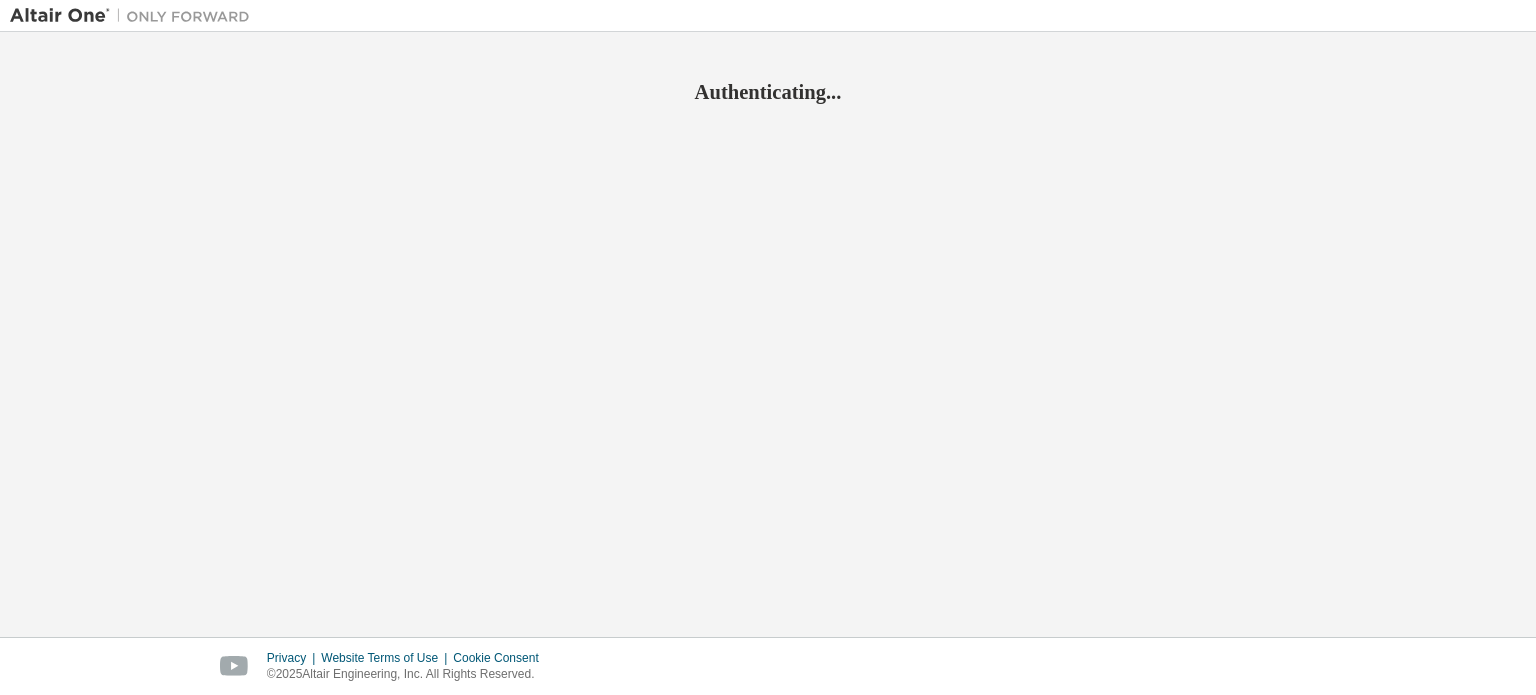 scroll, scrollTop: 0, scrollLeft: 0, axis: both 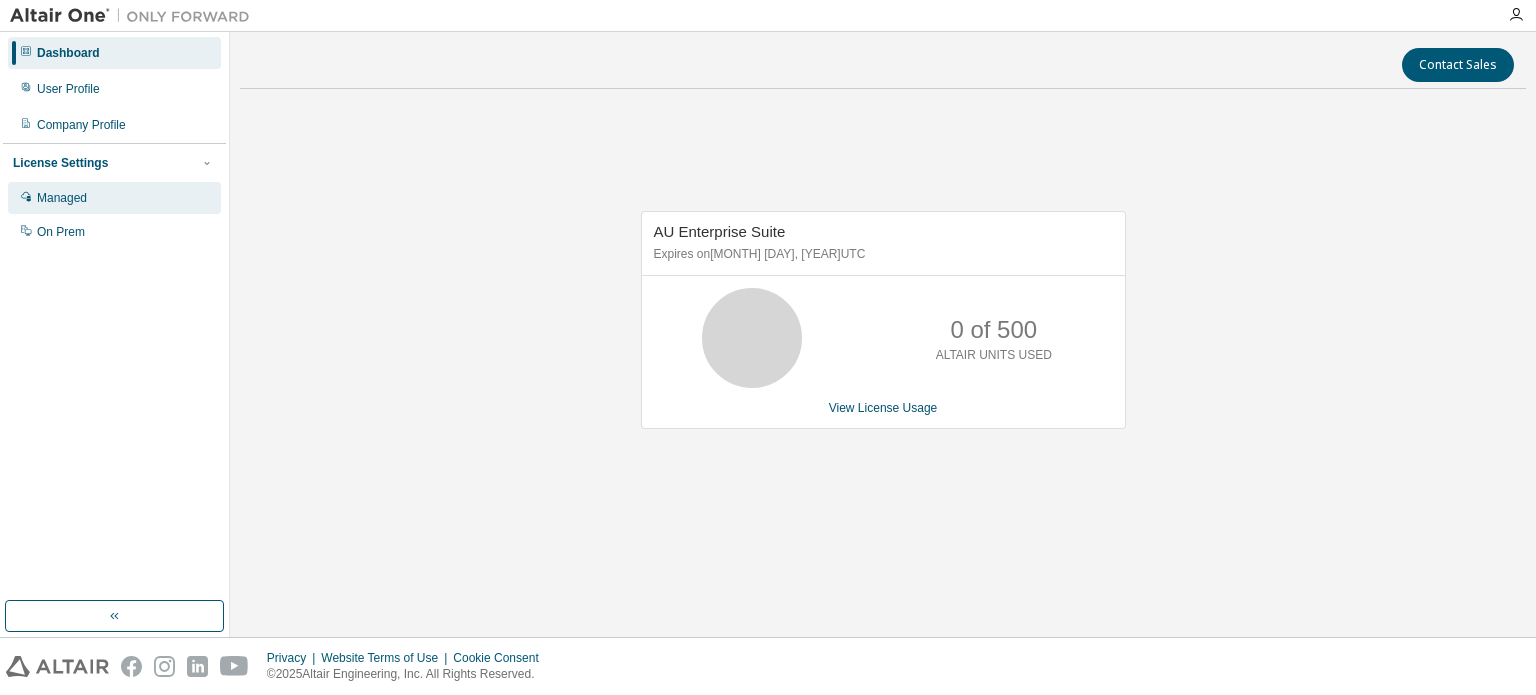 click on "Managed" at bounding box center [114, 198] 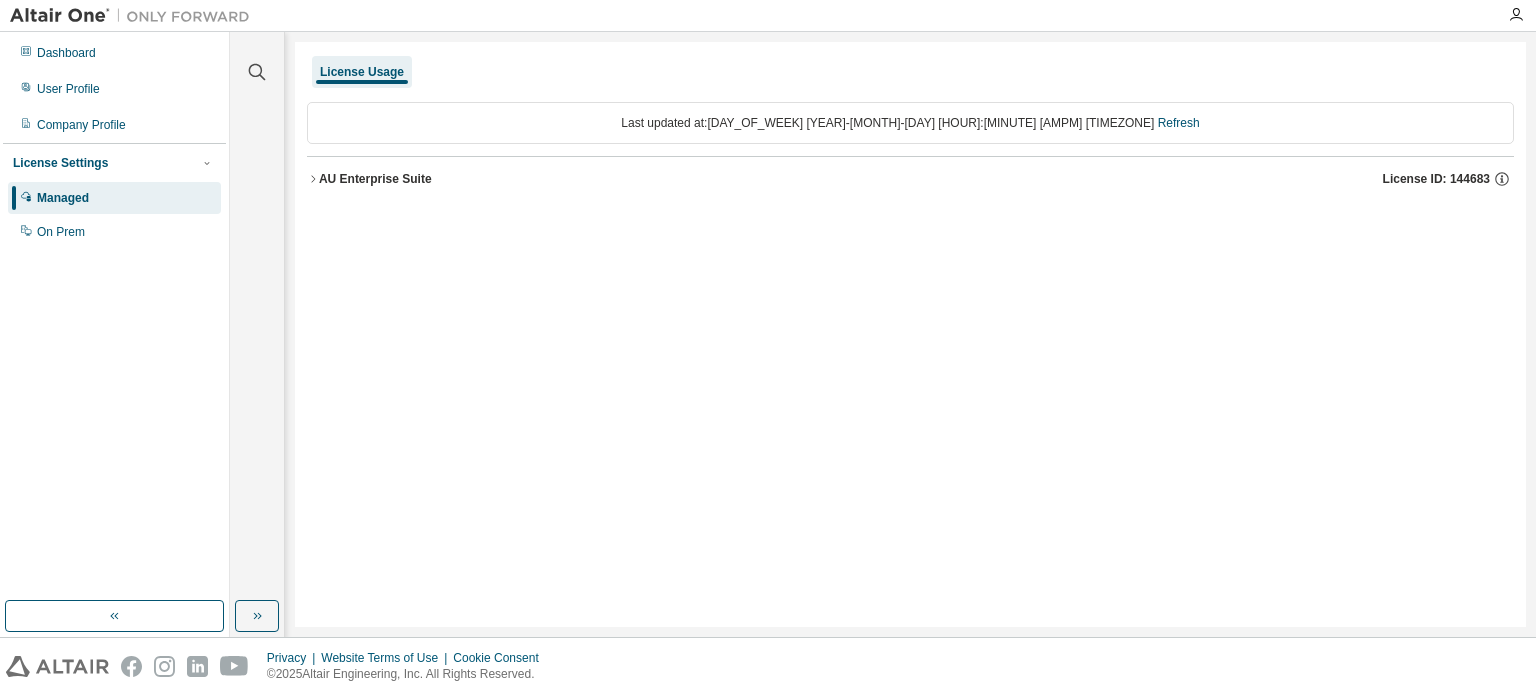 click on "AU Enterprise Suite License ID: 144683" at bounding box center (916, 179) 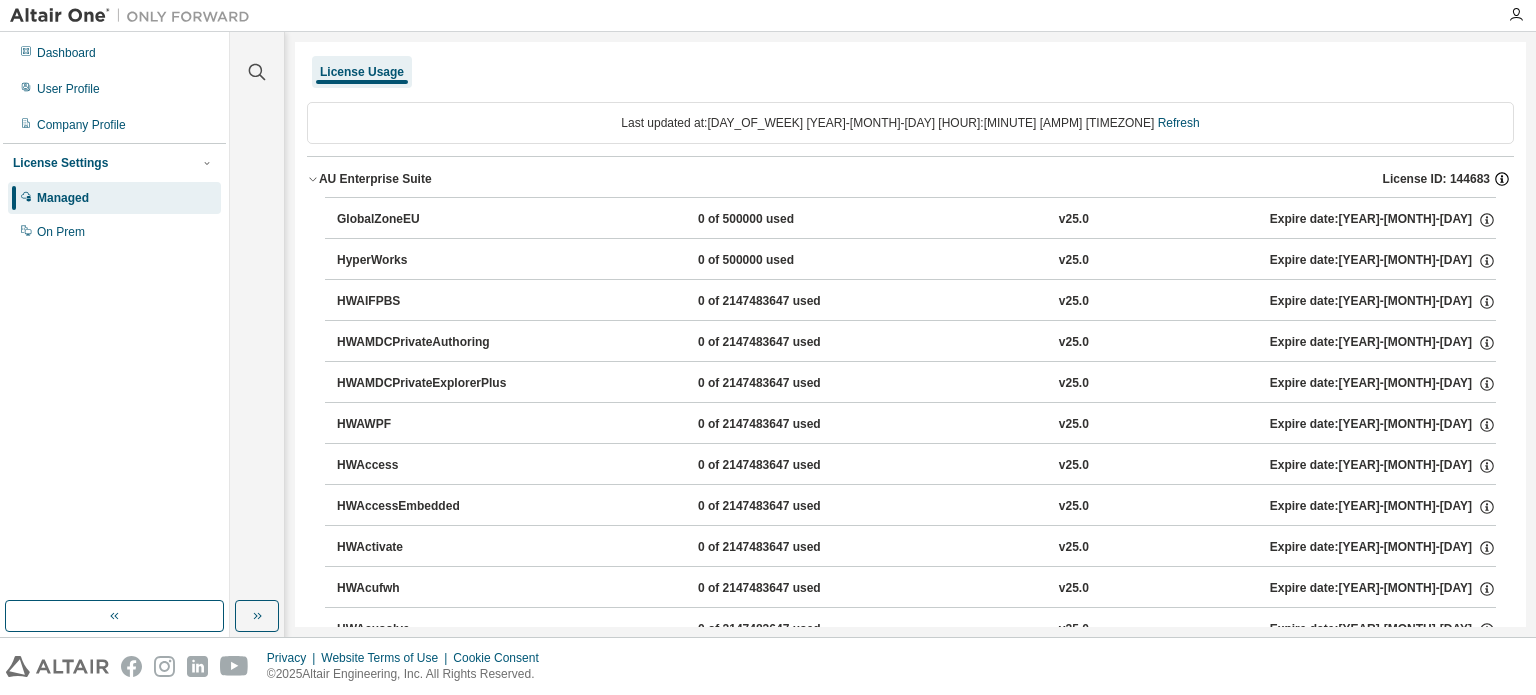 click 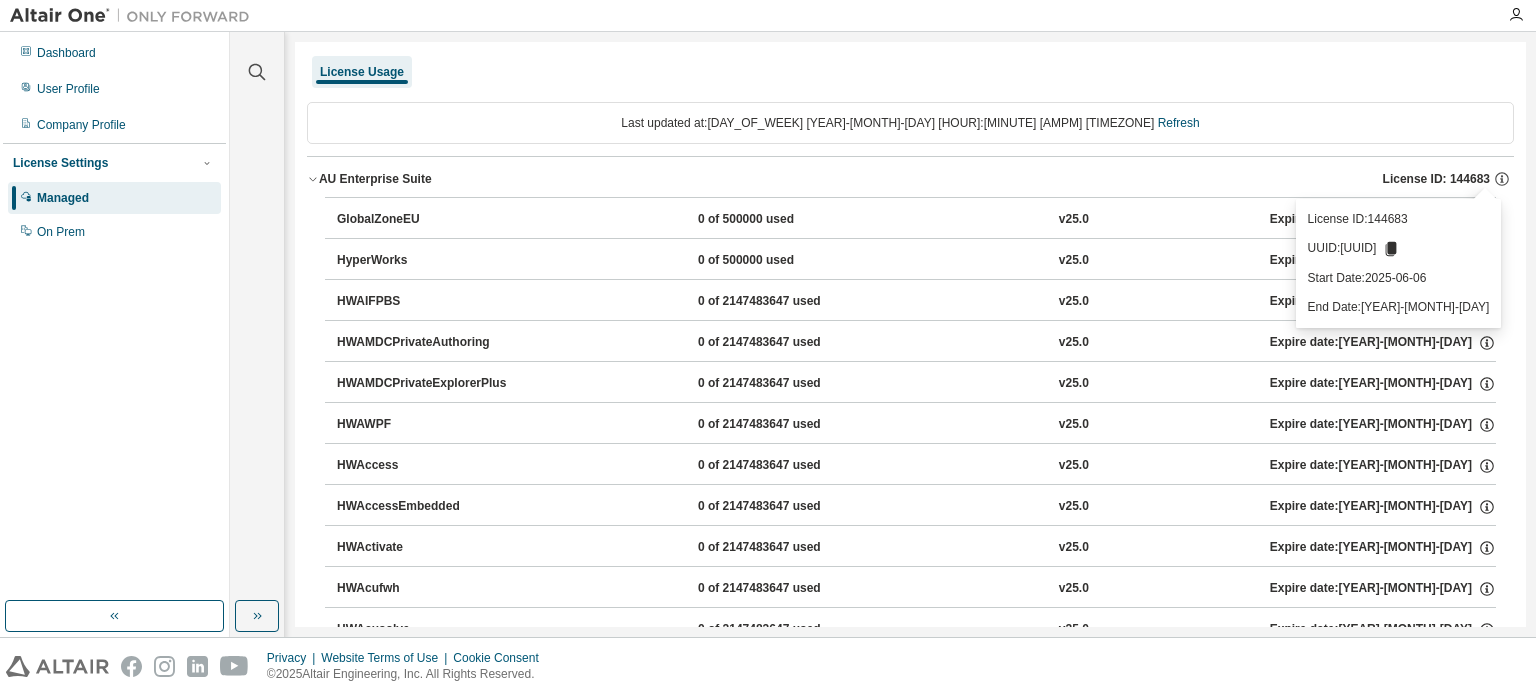 drag, startPoint x: 1220, startPoint y: 247, endPoint x: 1464, endPoint y: 248, distance: 244.00204 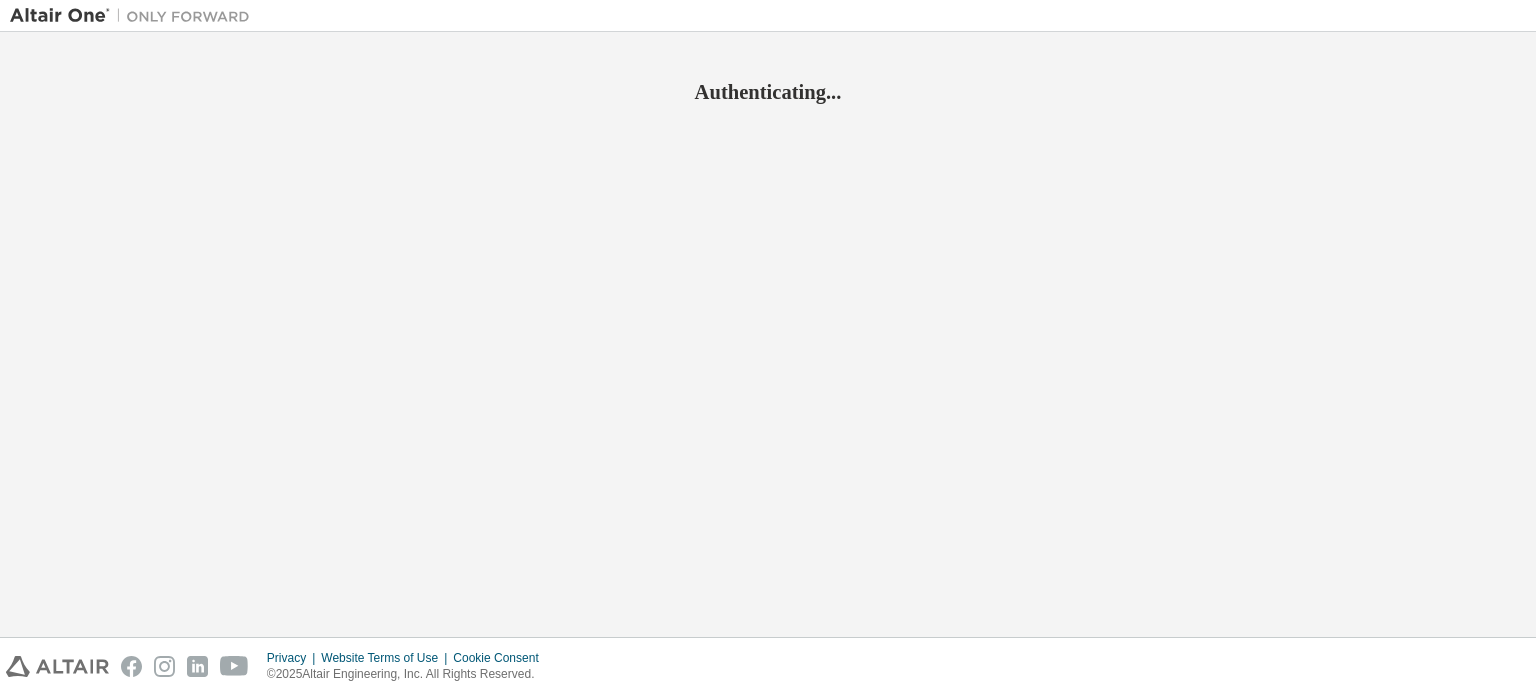 scroll, scrollTop: 0, scrollLeft: 0, axis: both 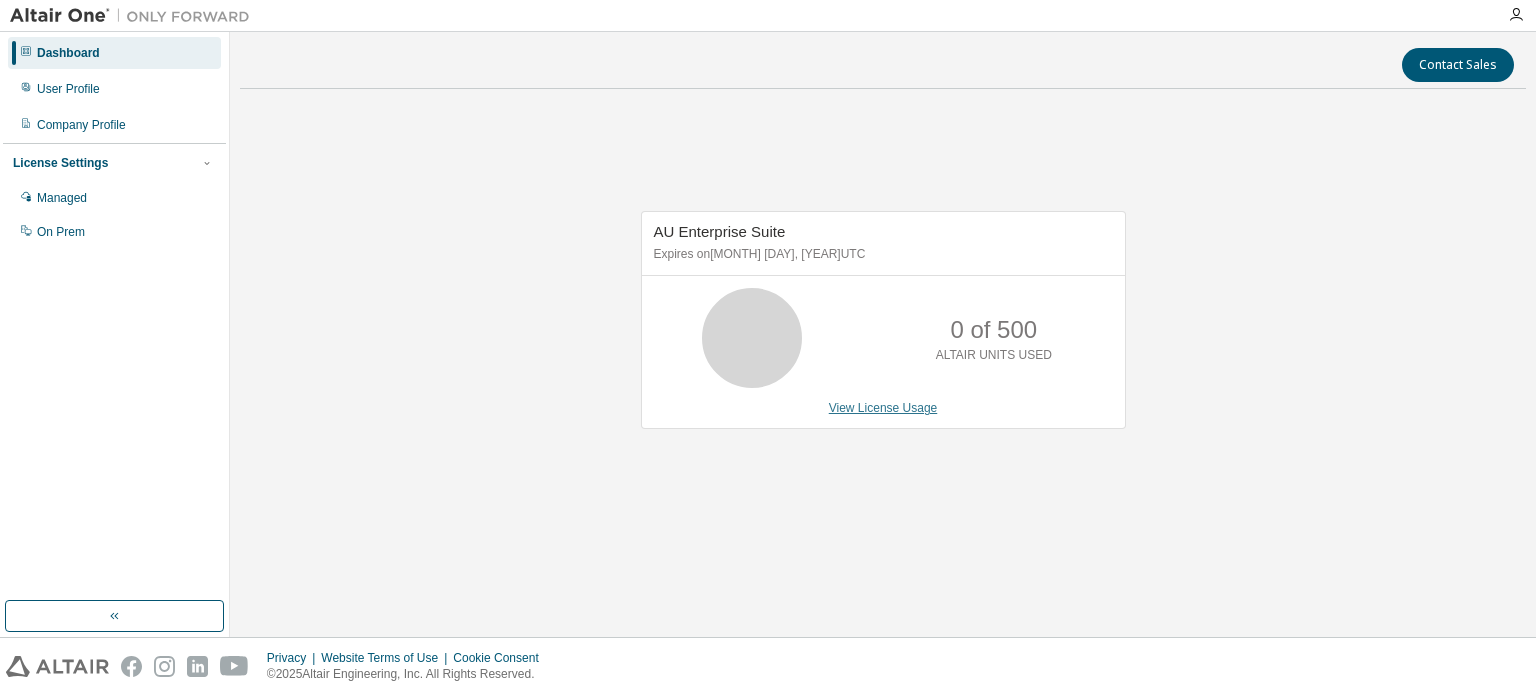 click on "View License Usage" at bounding box center [883, 408] 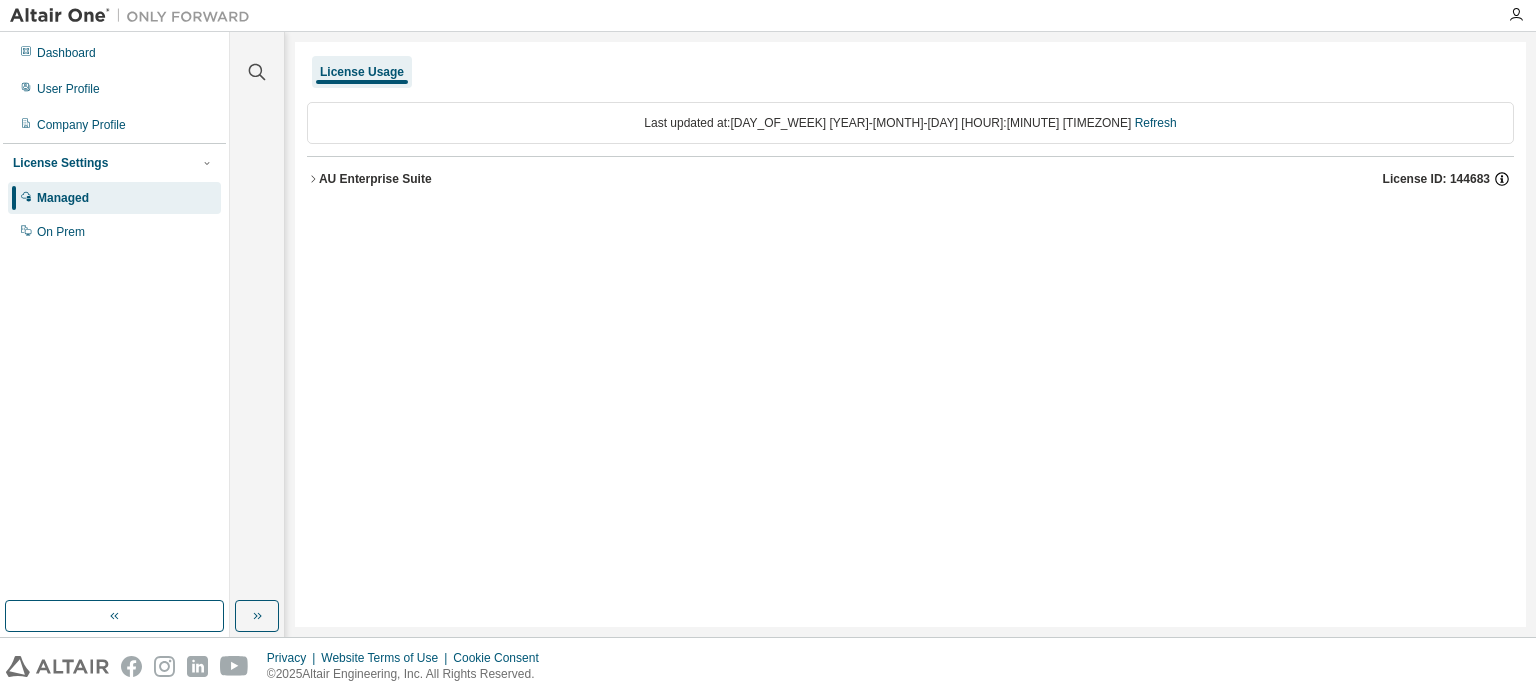 click 